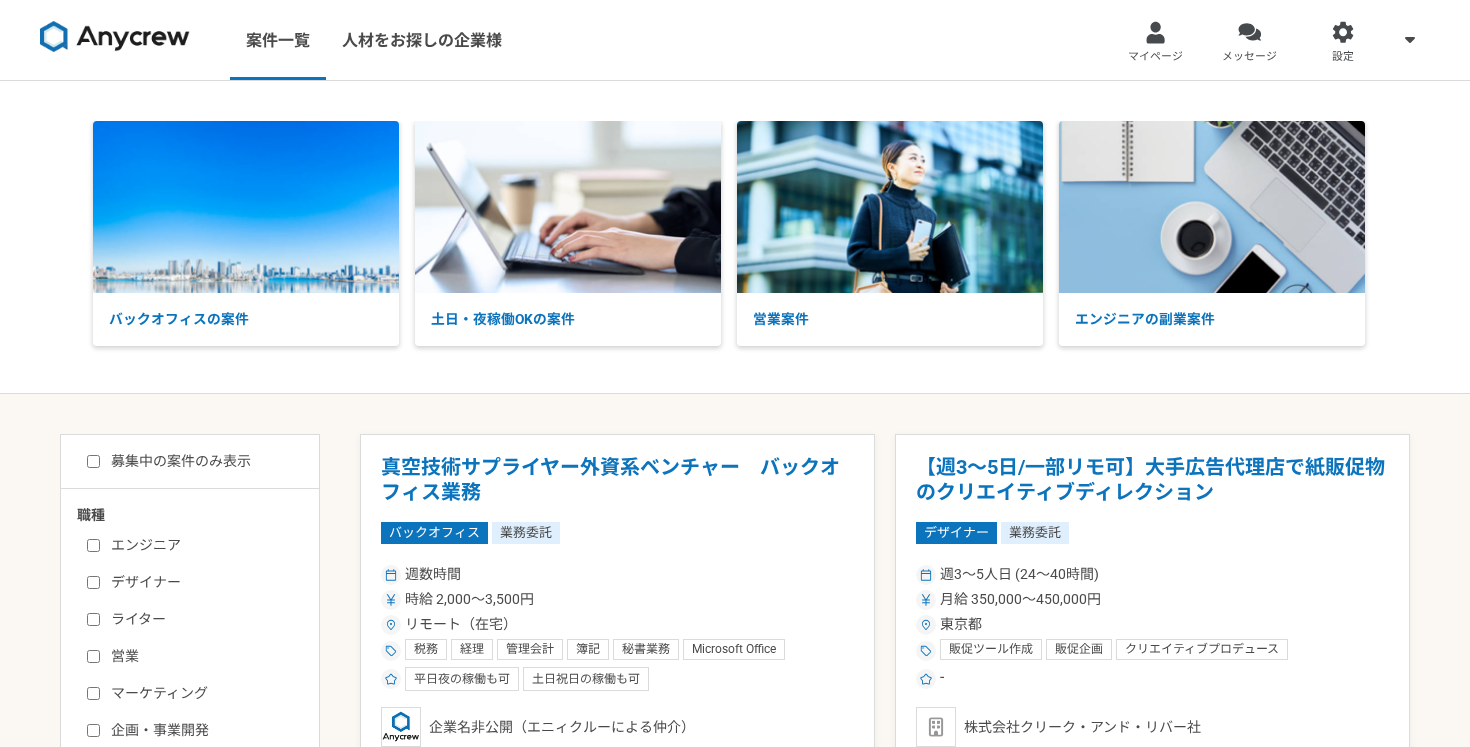 scroll, scrollTop: 0, scrollLeft: 0, axis: both 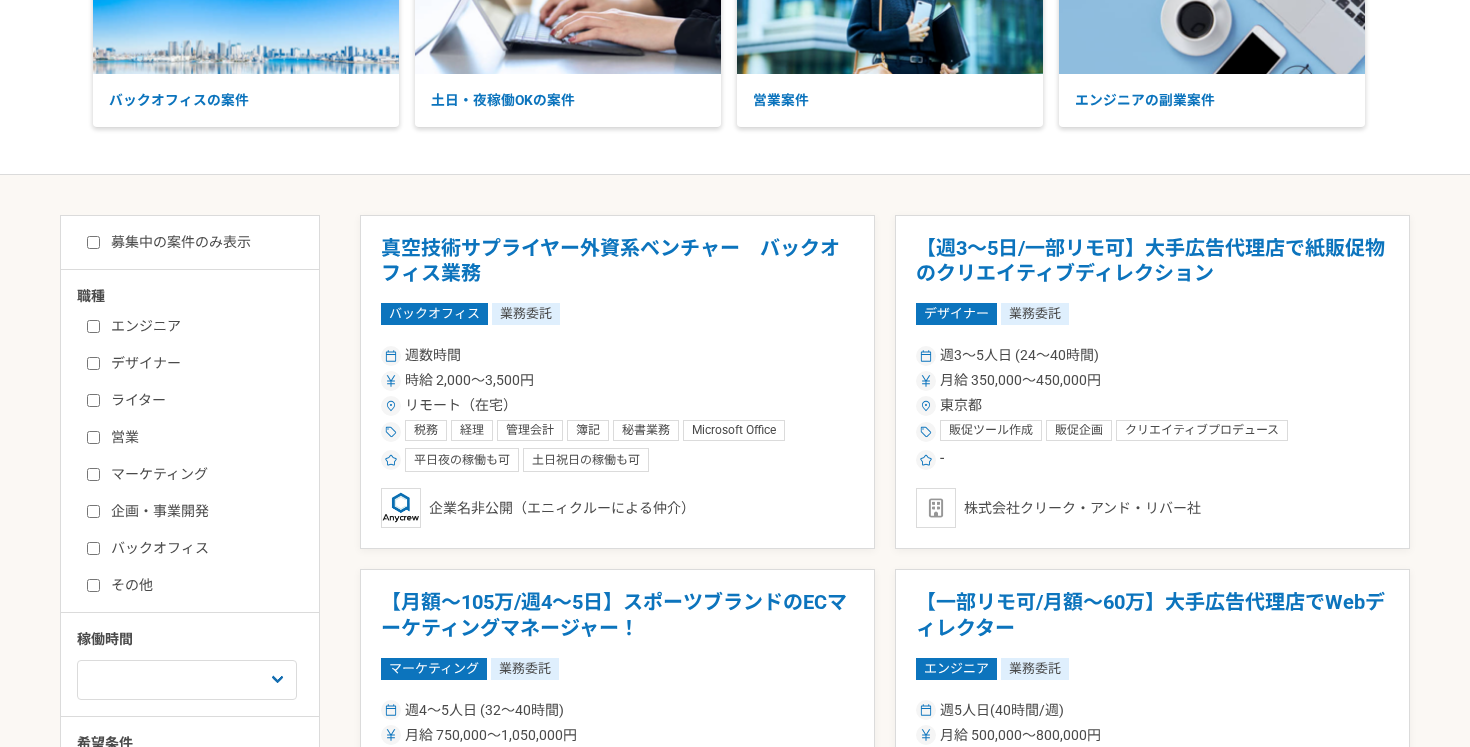 click on "ライター" at bounding box center [202, 400] 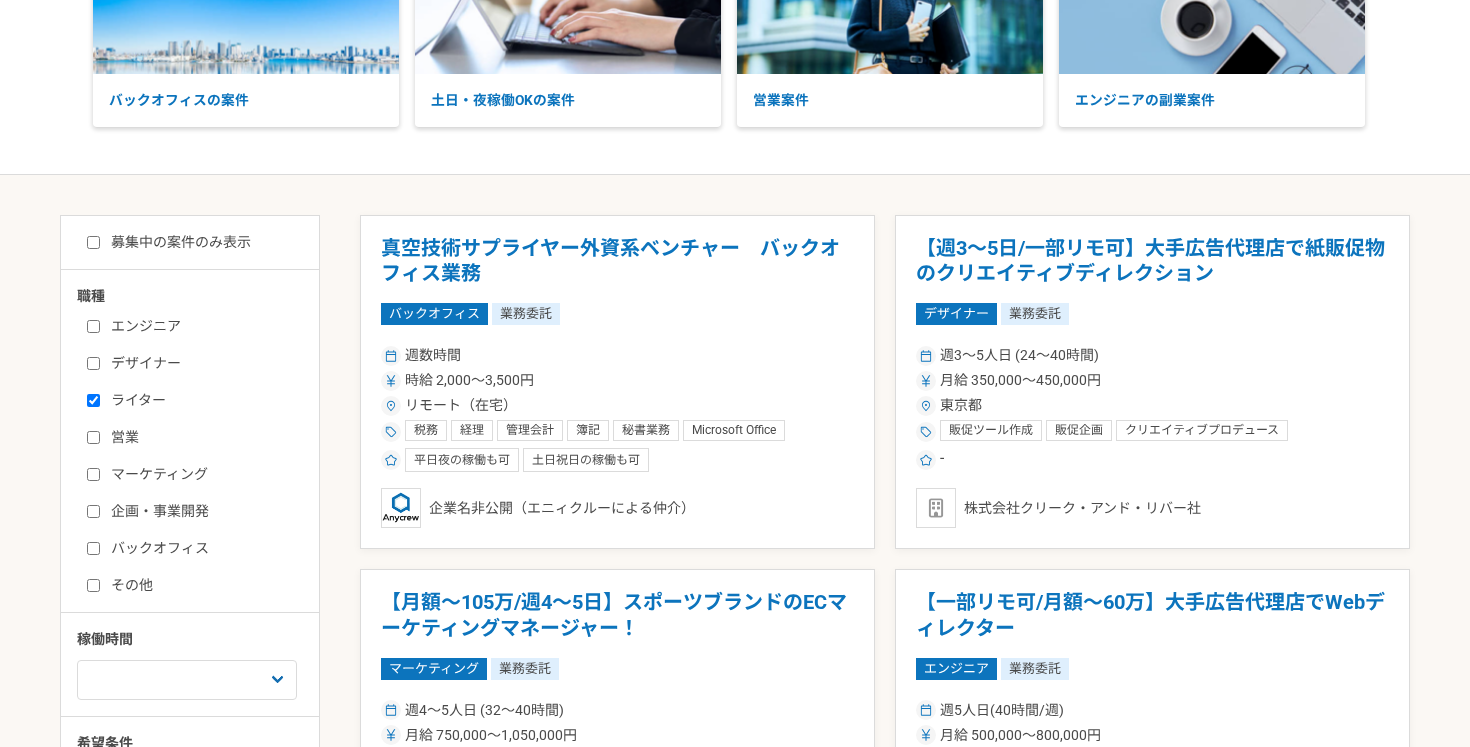 checkbox on "true" 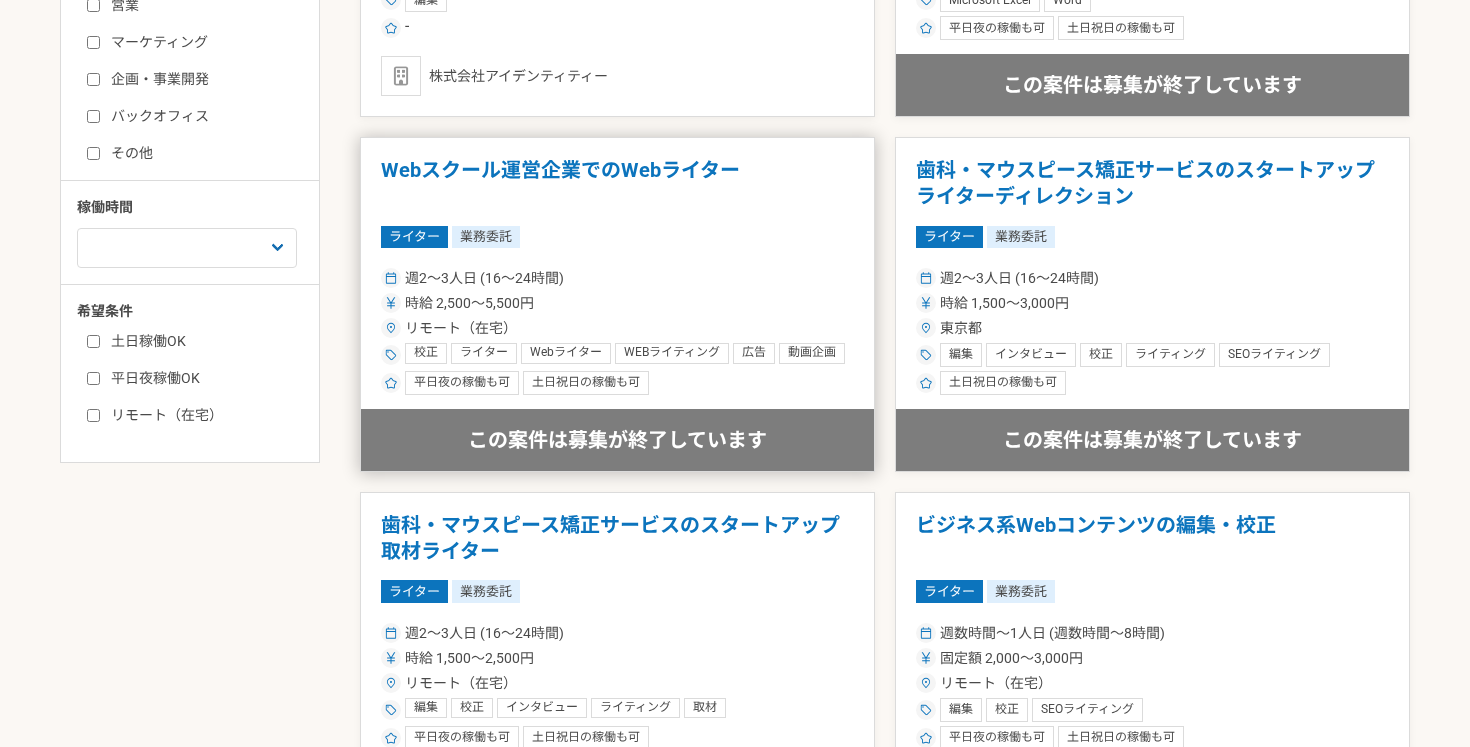 scroll, scrollTop: 656, scrollLeft: 0, axis: vertical 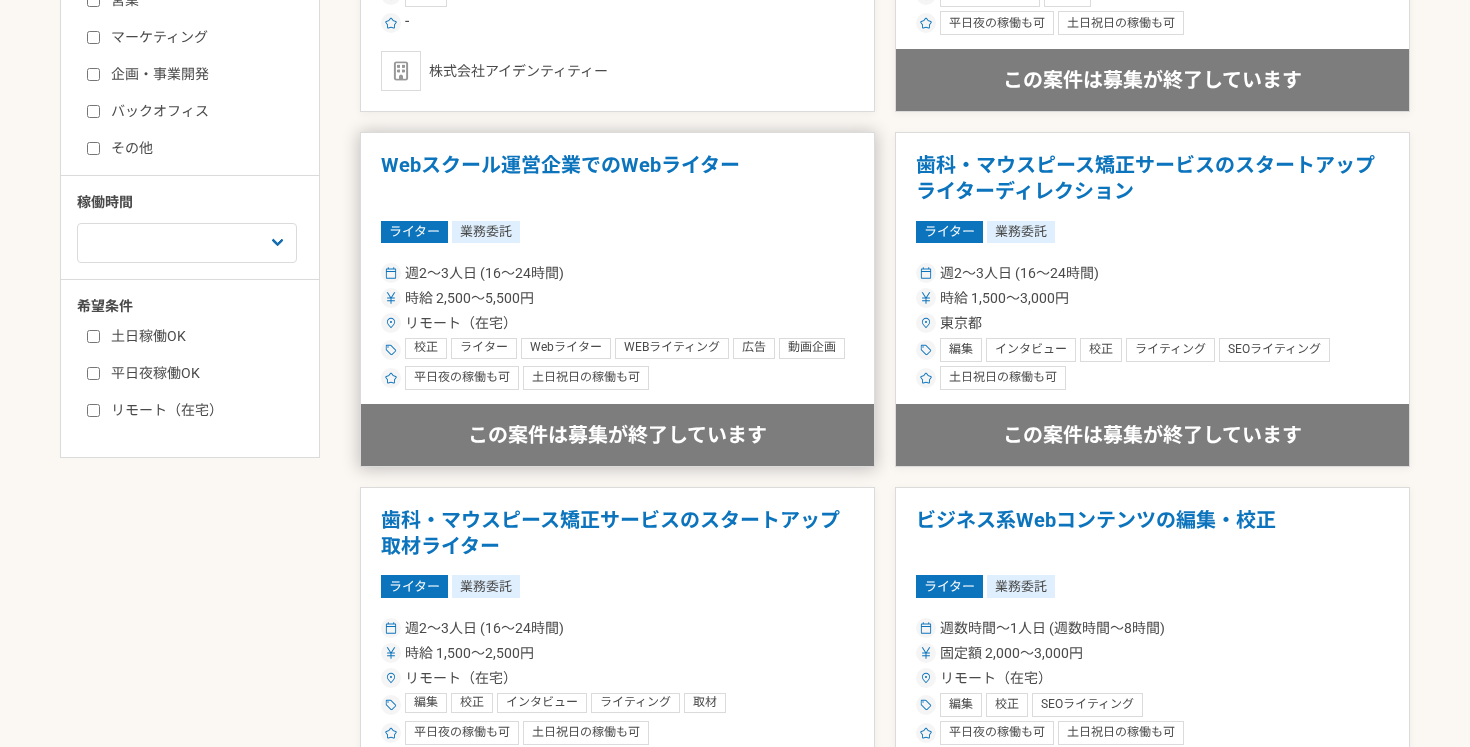 click on "週2〜3人日 (16〜24時間)" at bounding box center (617, 273) 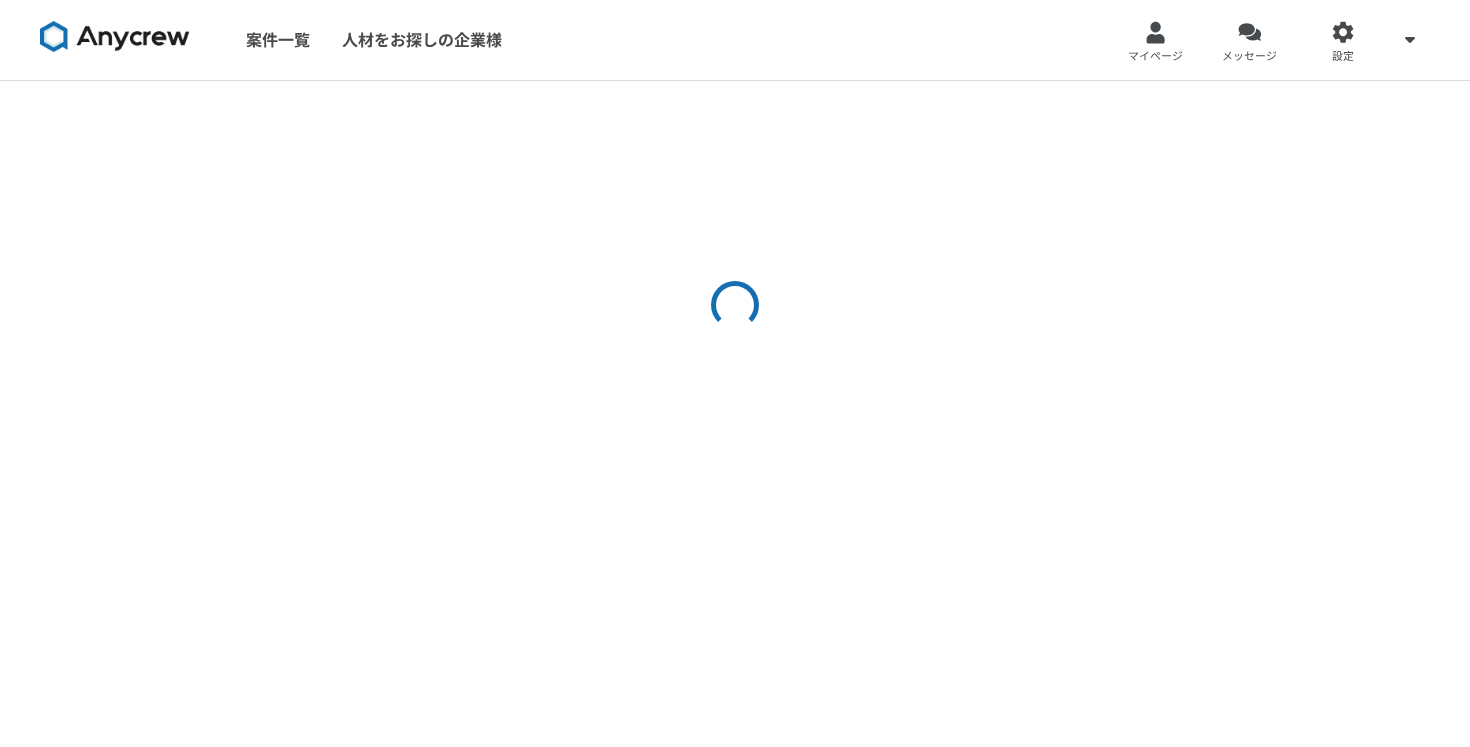 scroll, scrollTop: 0, scrollLeft: 0, axis: both 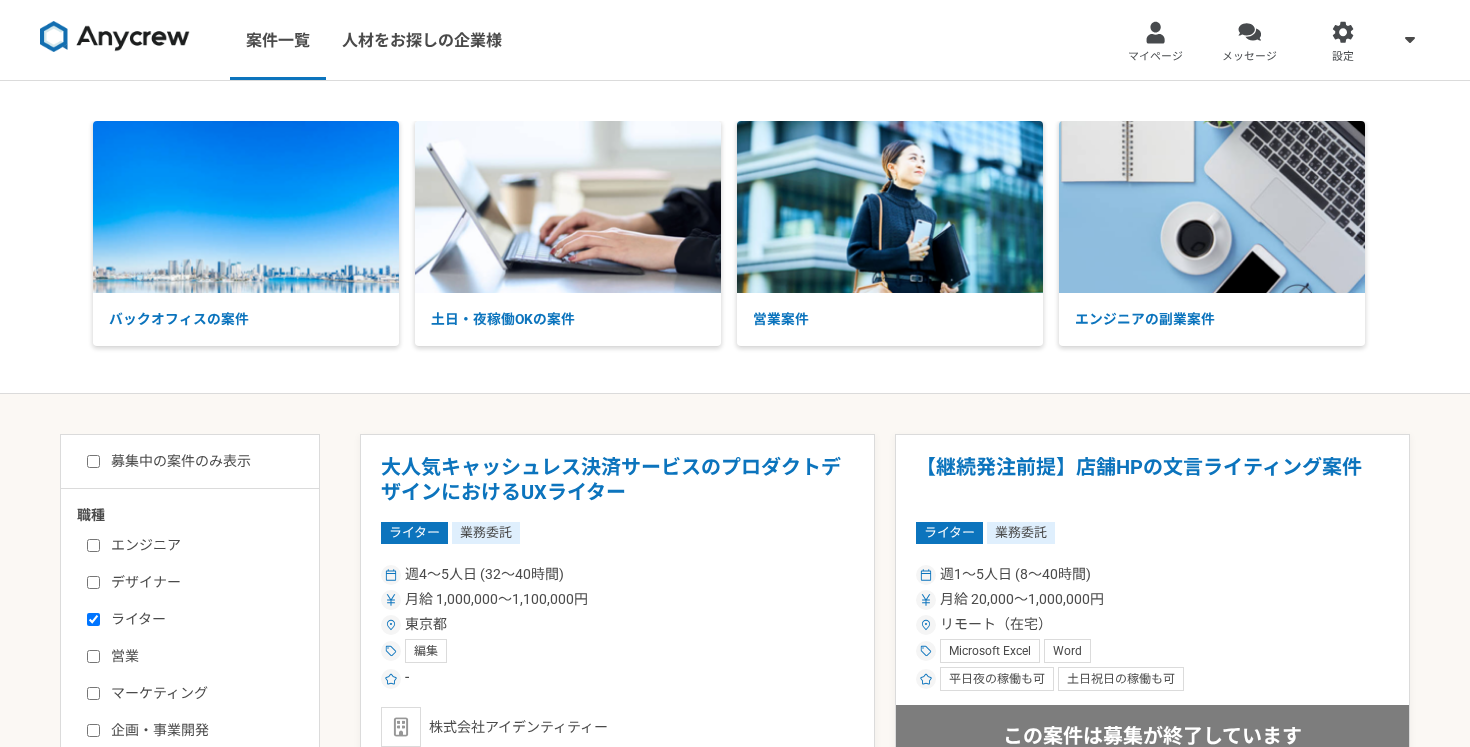 click on "募集中の案件のみ表示" at bounding box center (169, 461) 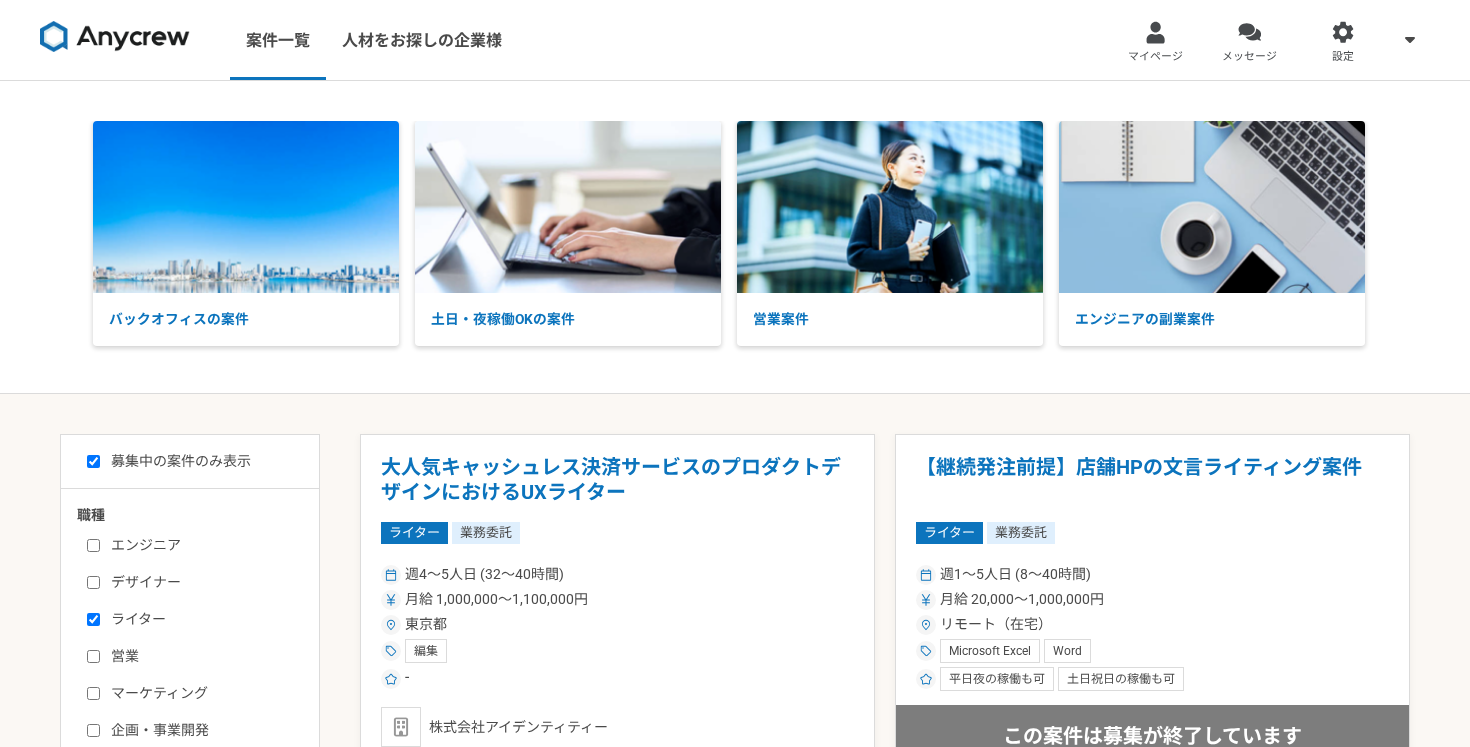 checkbox on "true" 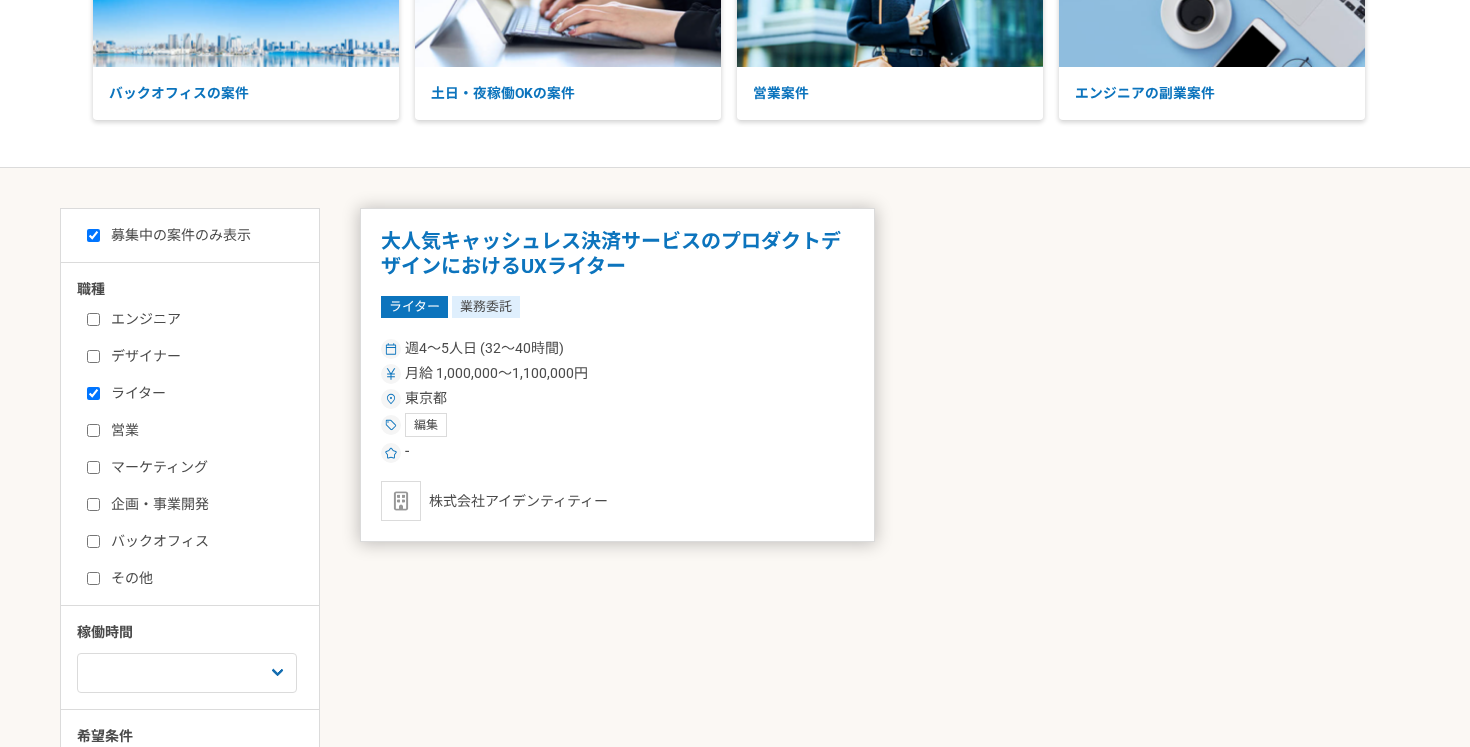 scroll, scrollTop: 224, scrollLeft: 0, axis: vertical 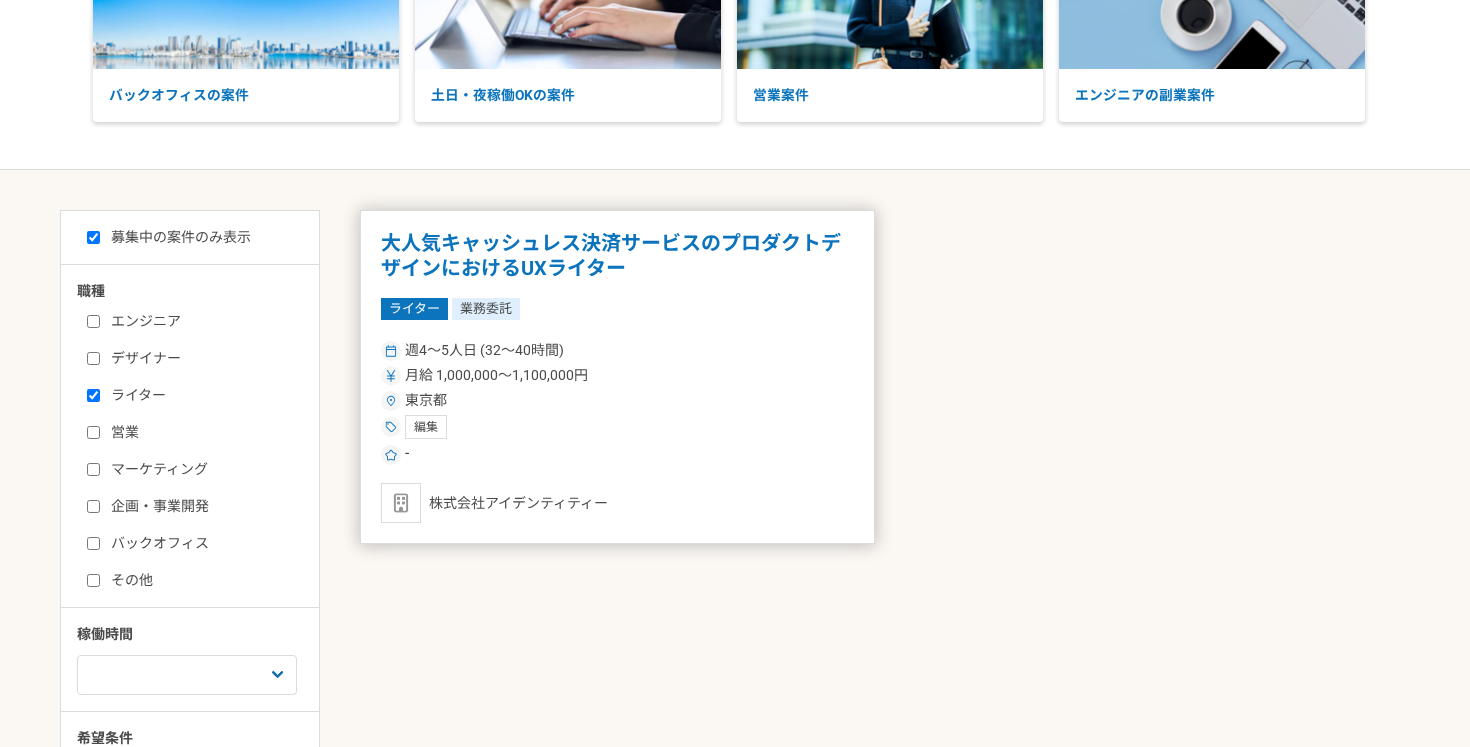 click on "-" at bounding box center (617, 455) 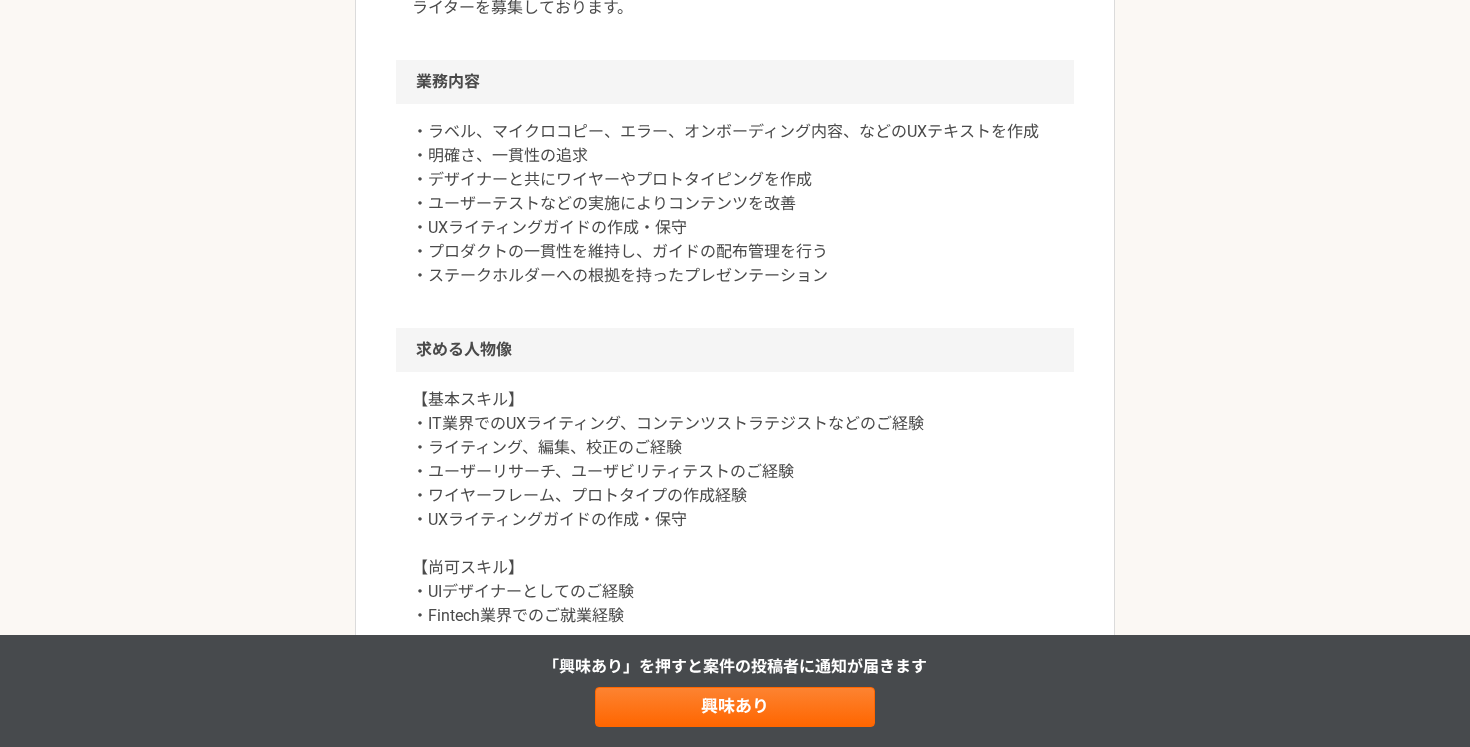 scroll, scrollTop: 719, scrollLeft: 0, axis: vertical 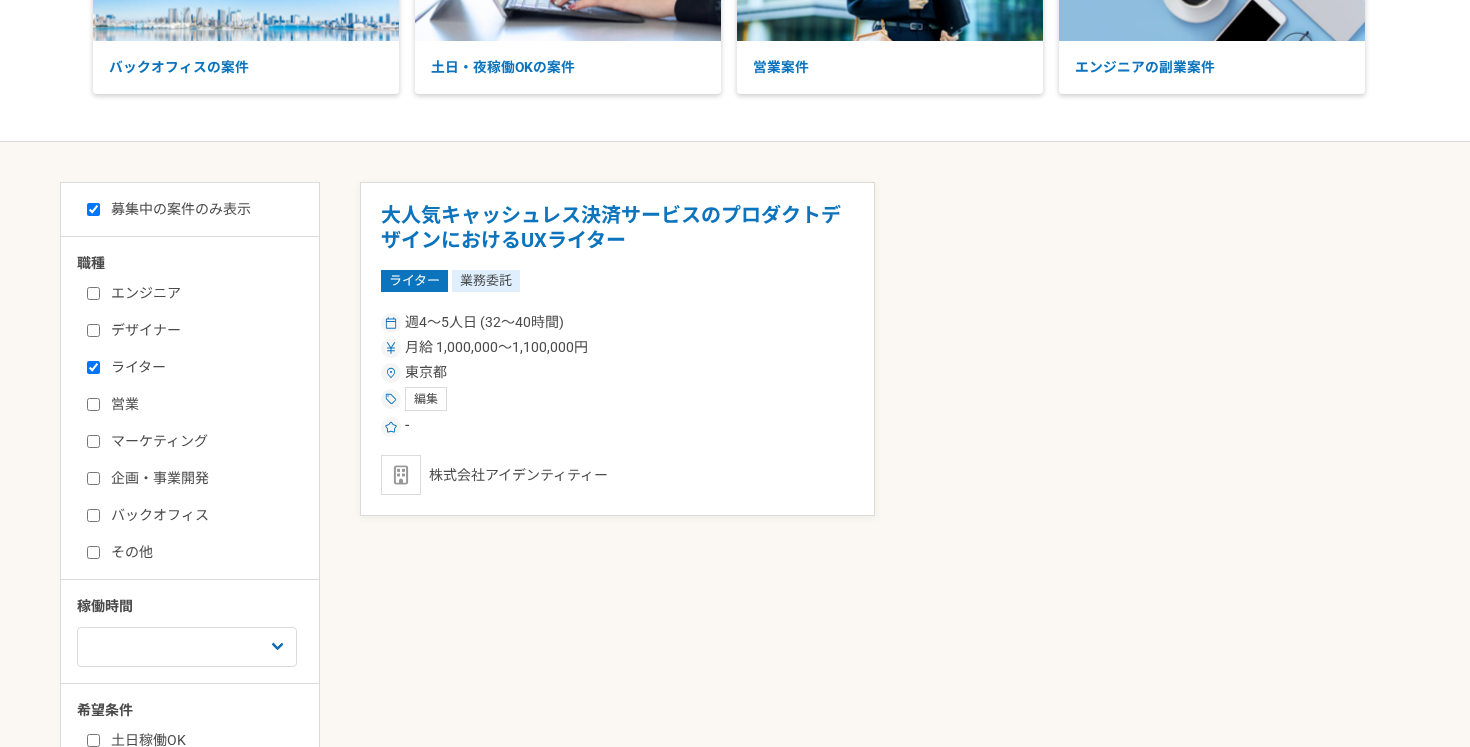 click on "マーケティング" at bounding box center (202, 441) 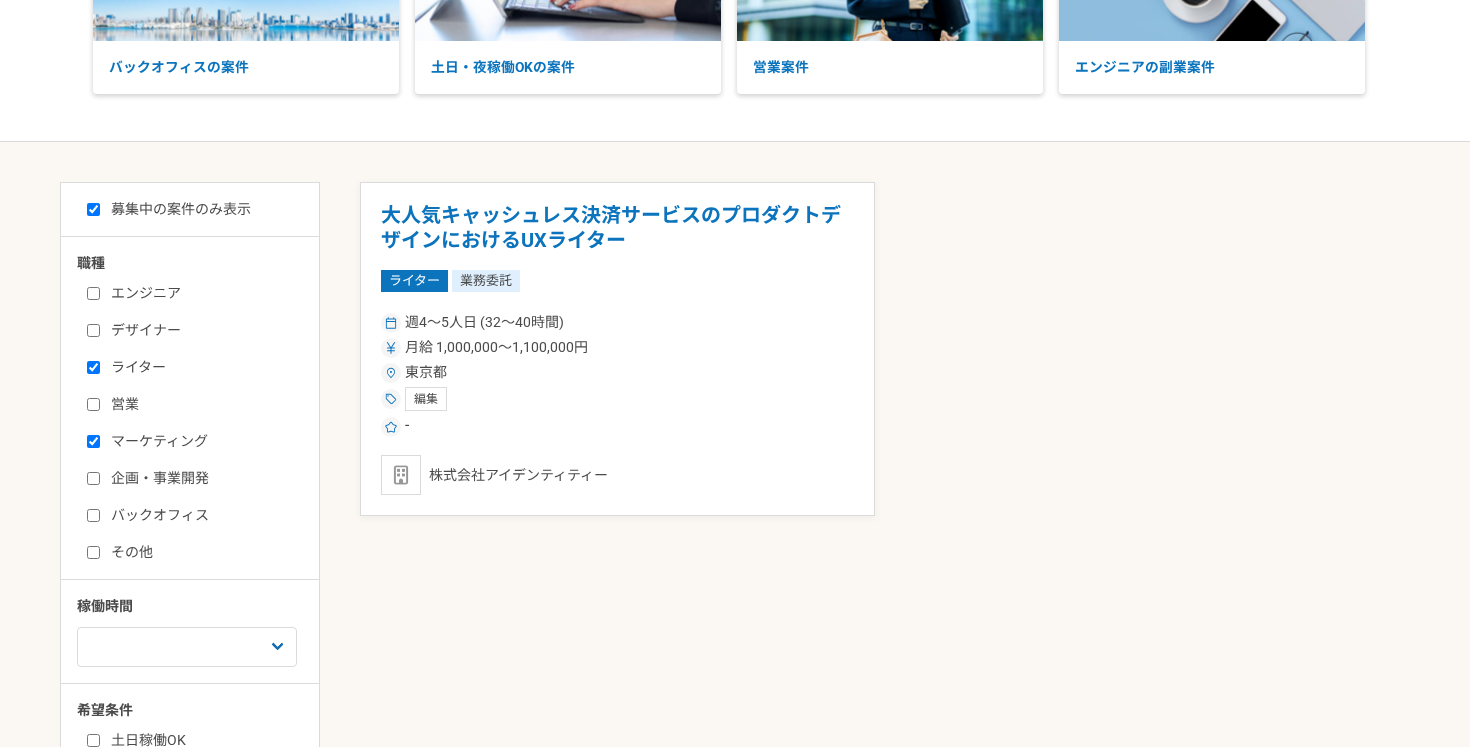 checkbox on "true" 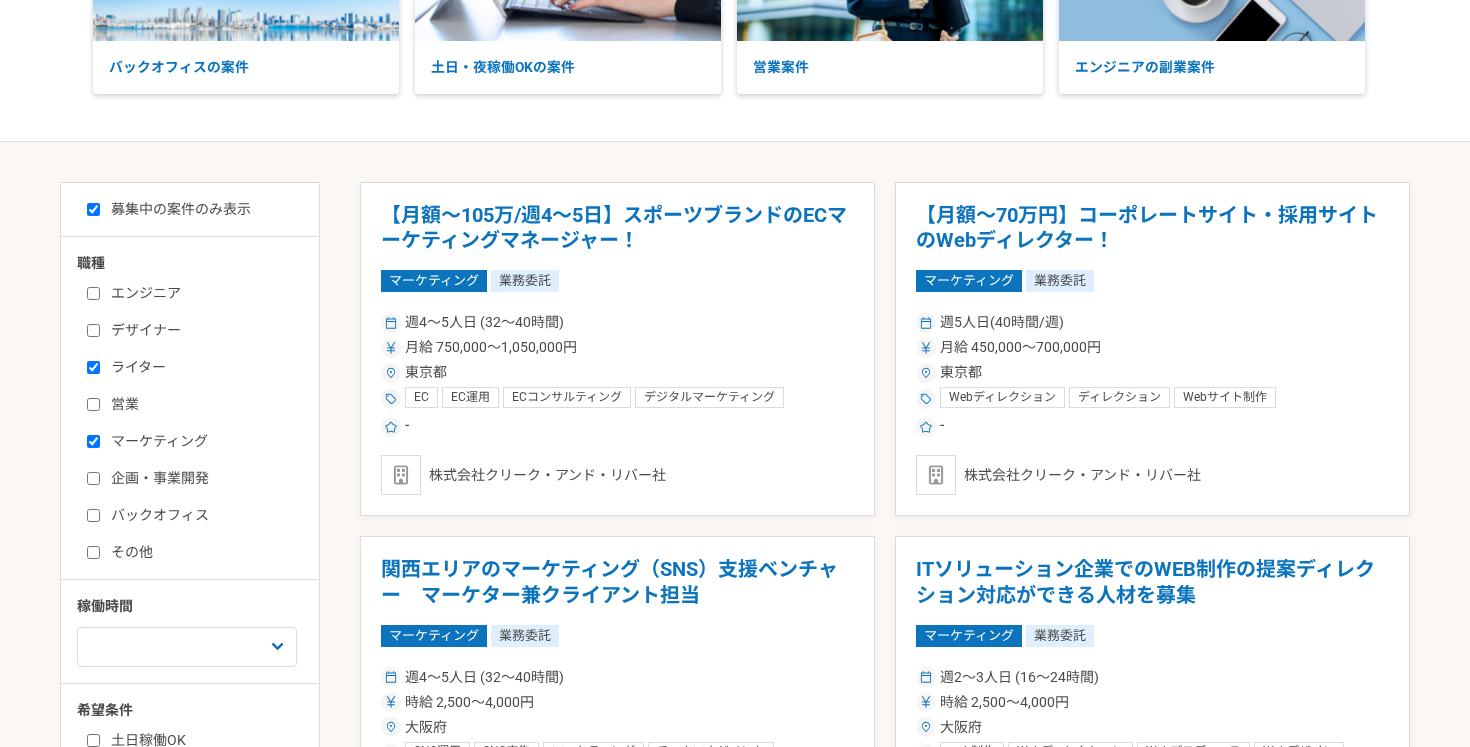 click on "ライター" at bounding box center (202, 367) 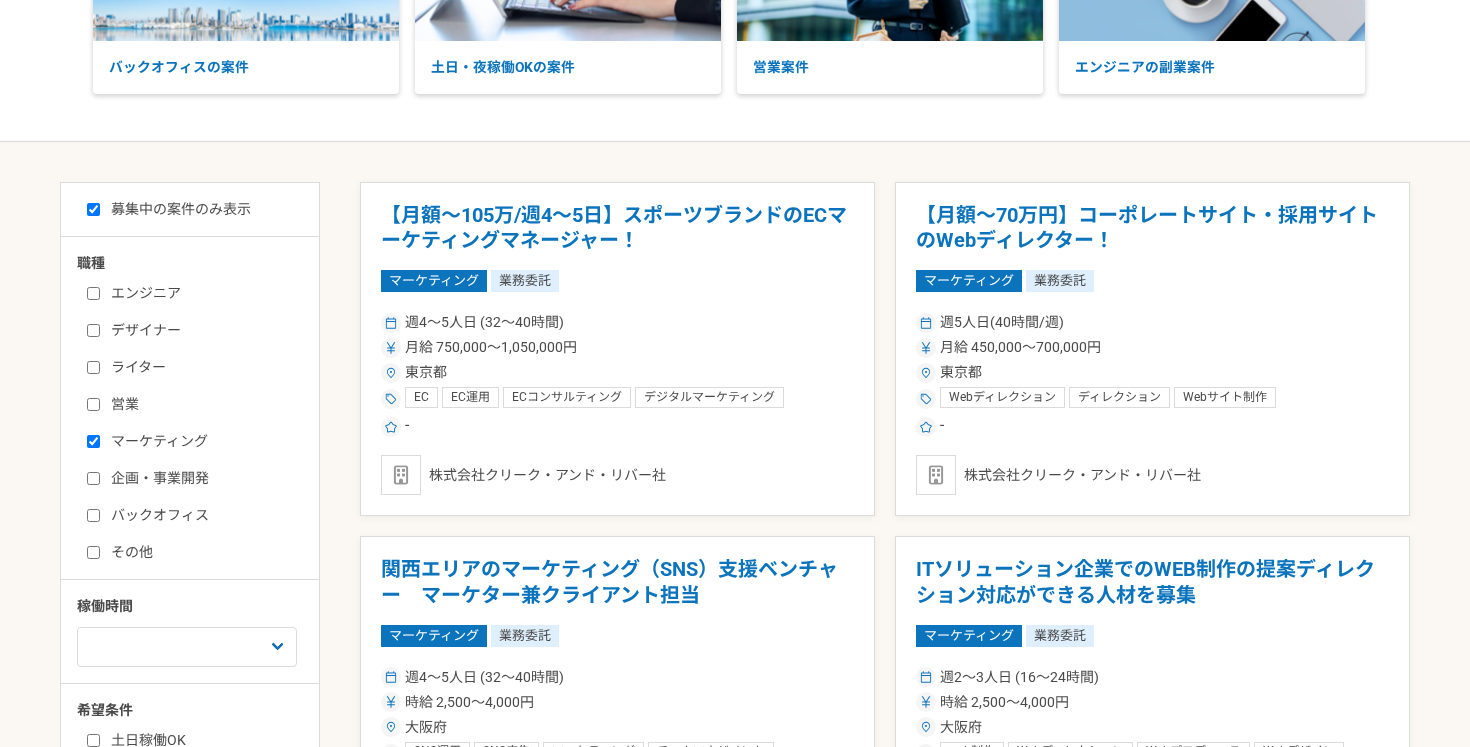 checkbox on "false" 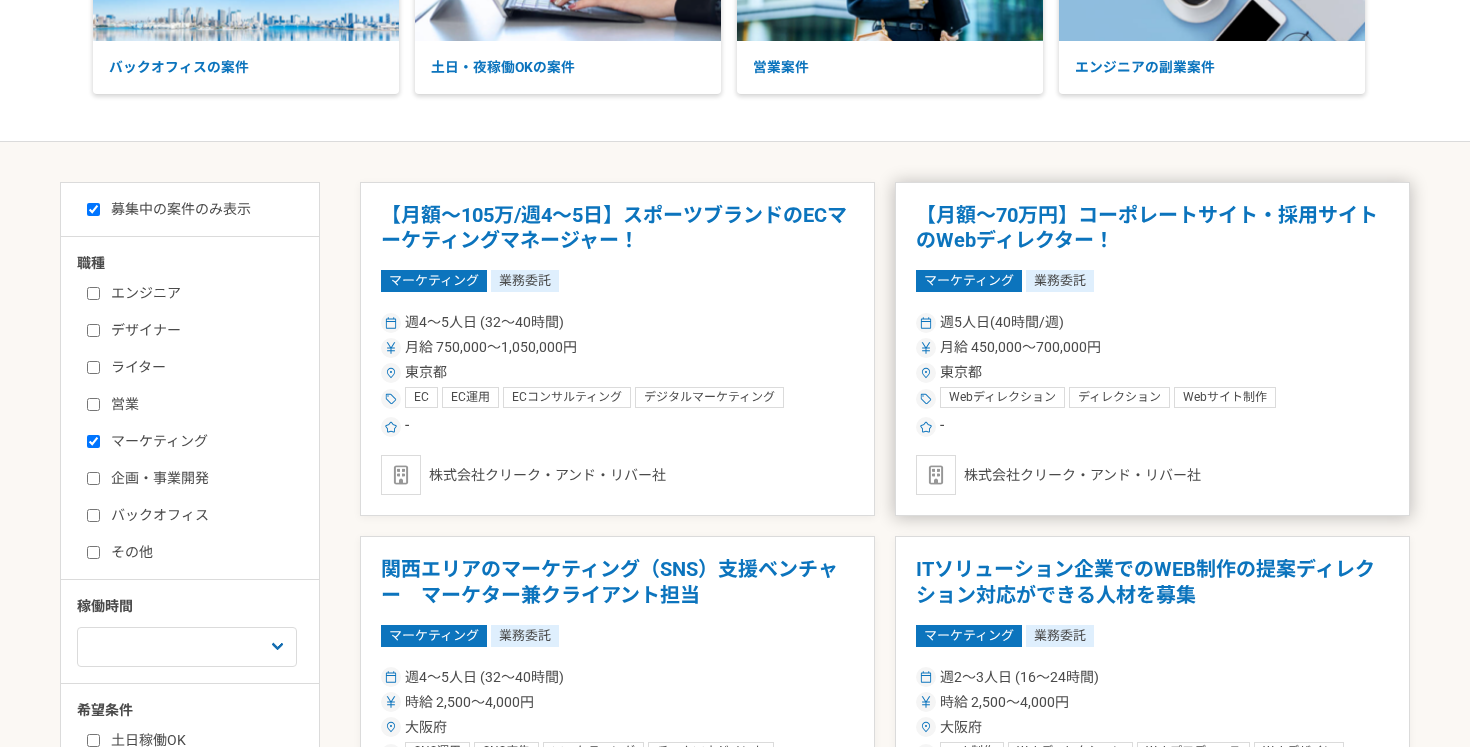 click on "月給 450,000〜700,000円" at bounding box center [1152, 347] 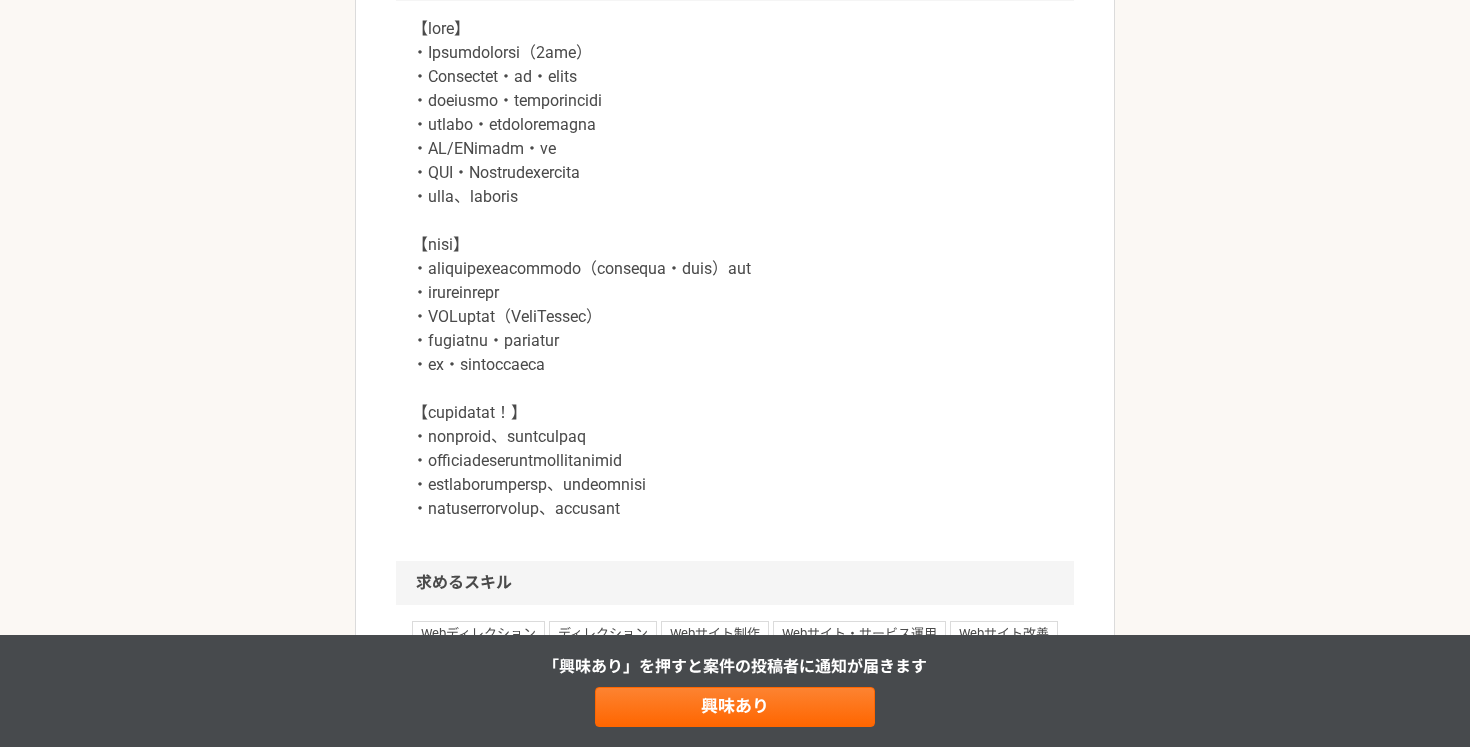 scroll, scrollTop: 1555, scrollLeft: 0, axis: vertical 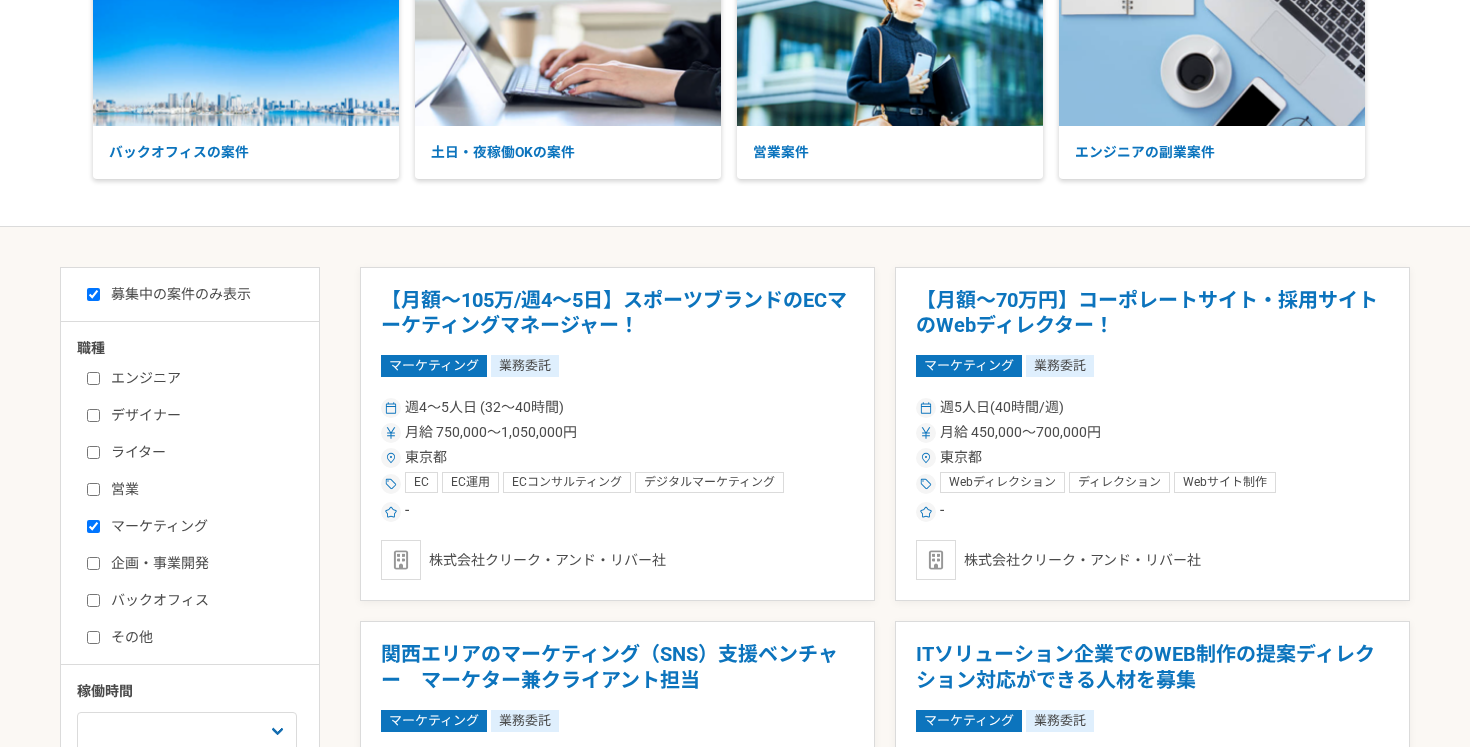 click on "マーケティング" at bounding box center [202, 526] 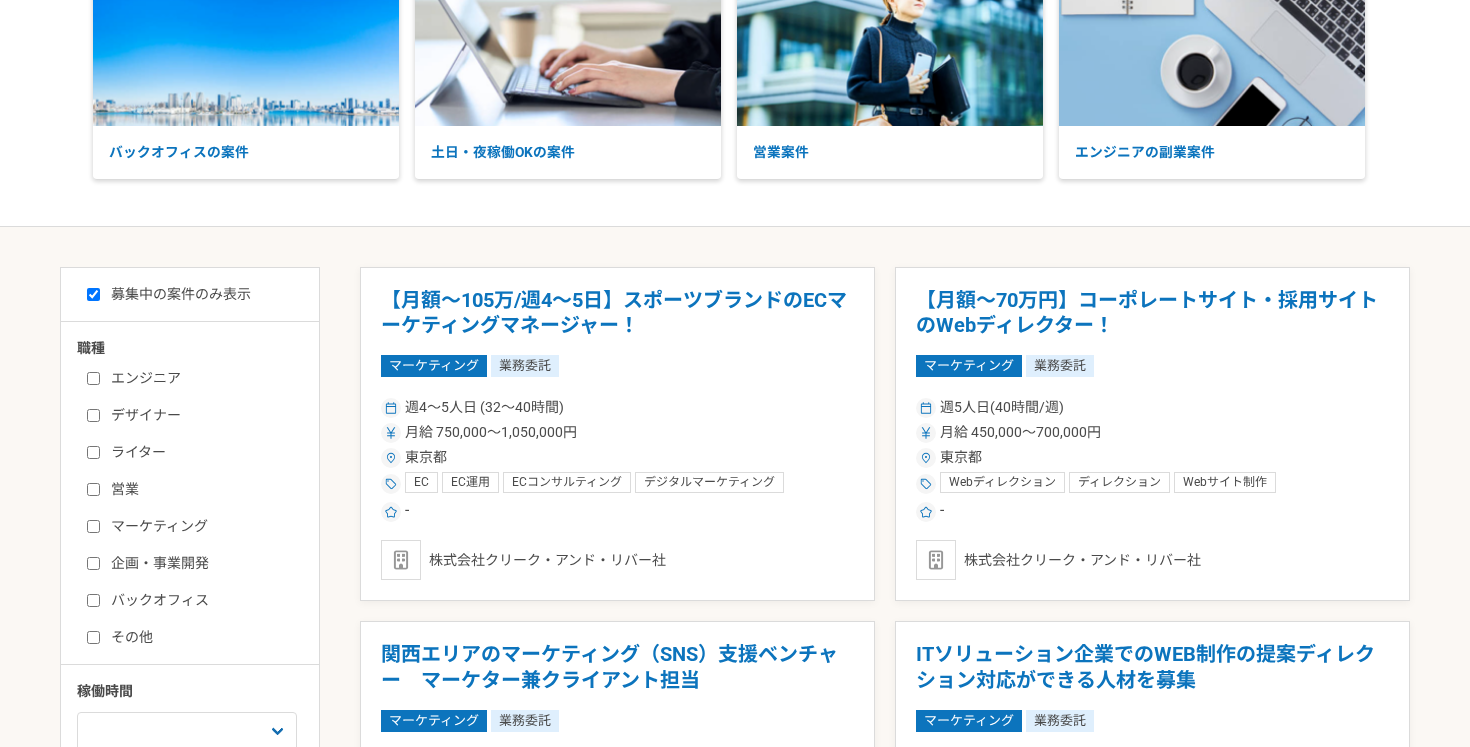 checkbox on "false" 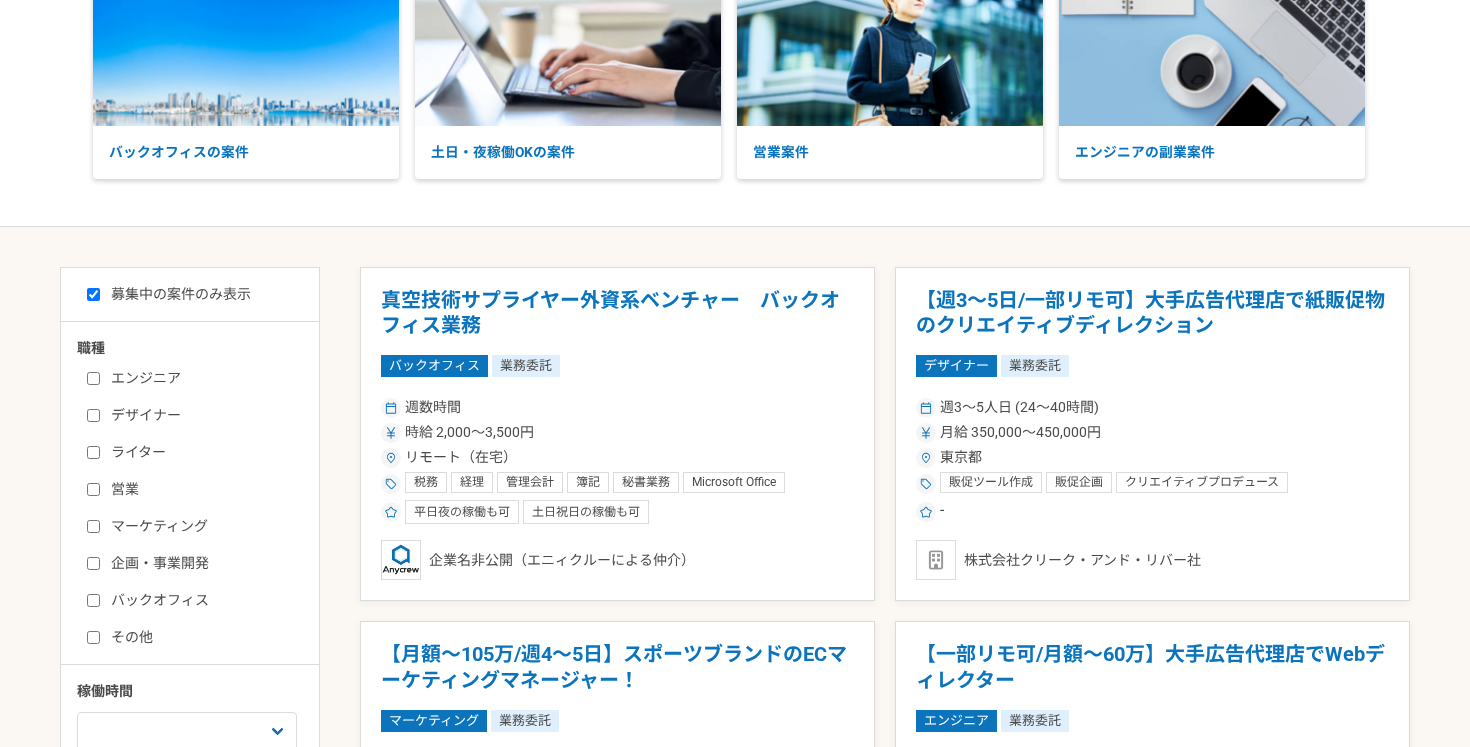 click on "デザイナー" at bounding box center (202, 415) 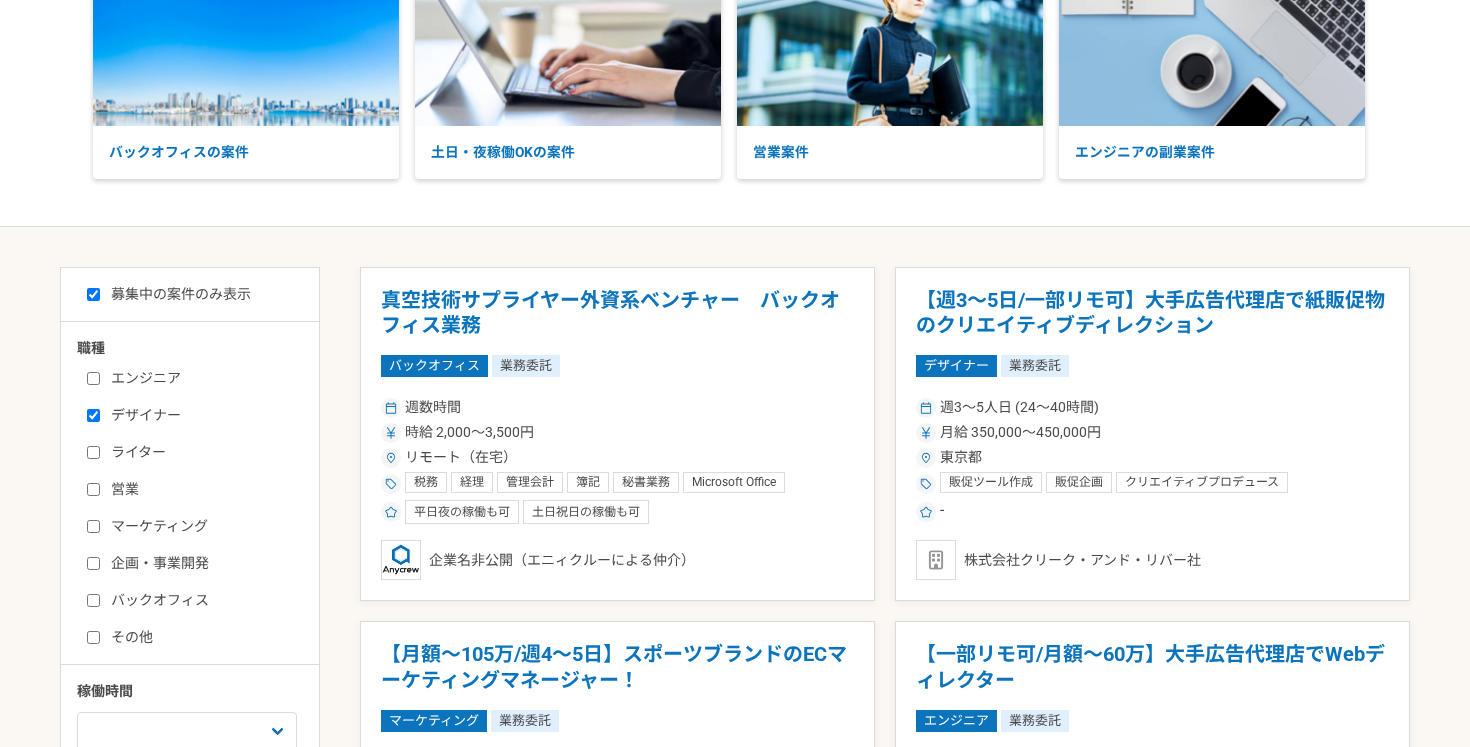 checkbox on "true" 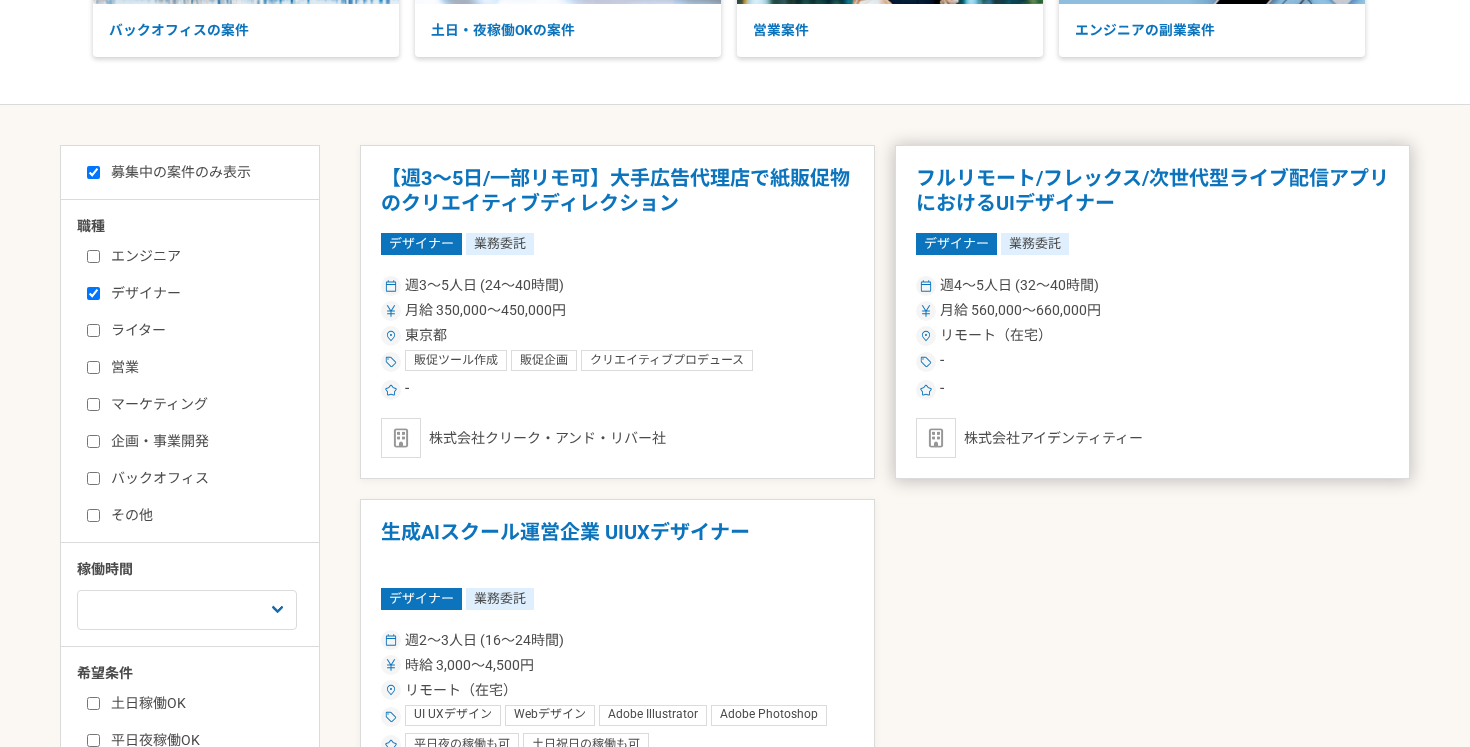scroll, scrollTop: 290, scrollLeft: 0, axis: vertical 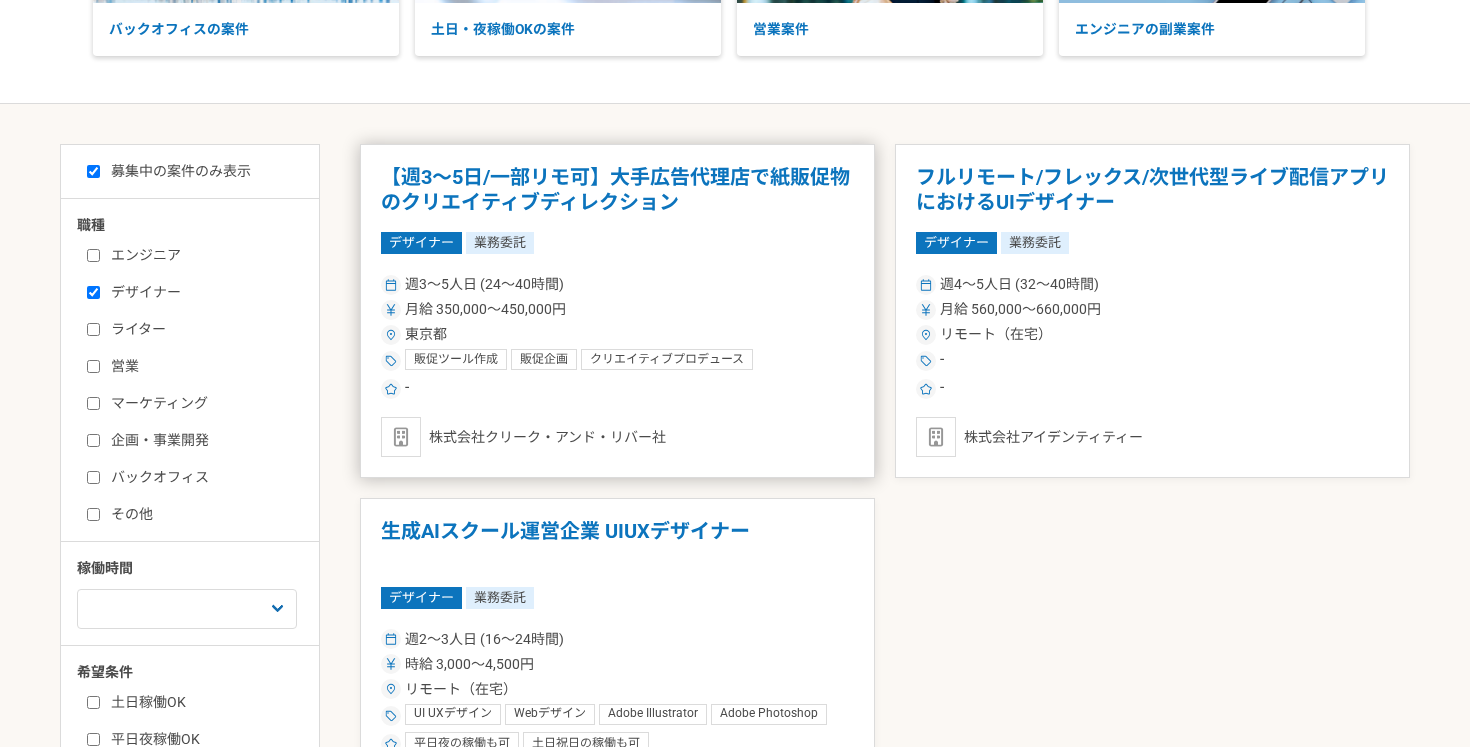 click on "週3〜5人日 (24〜40時間)" at bounding box center [617, 284] 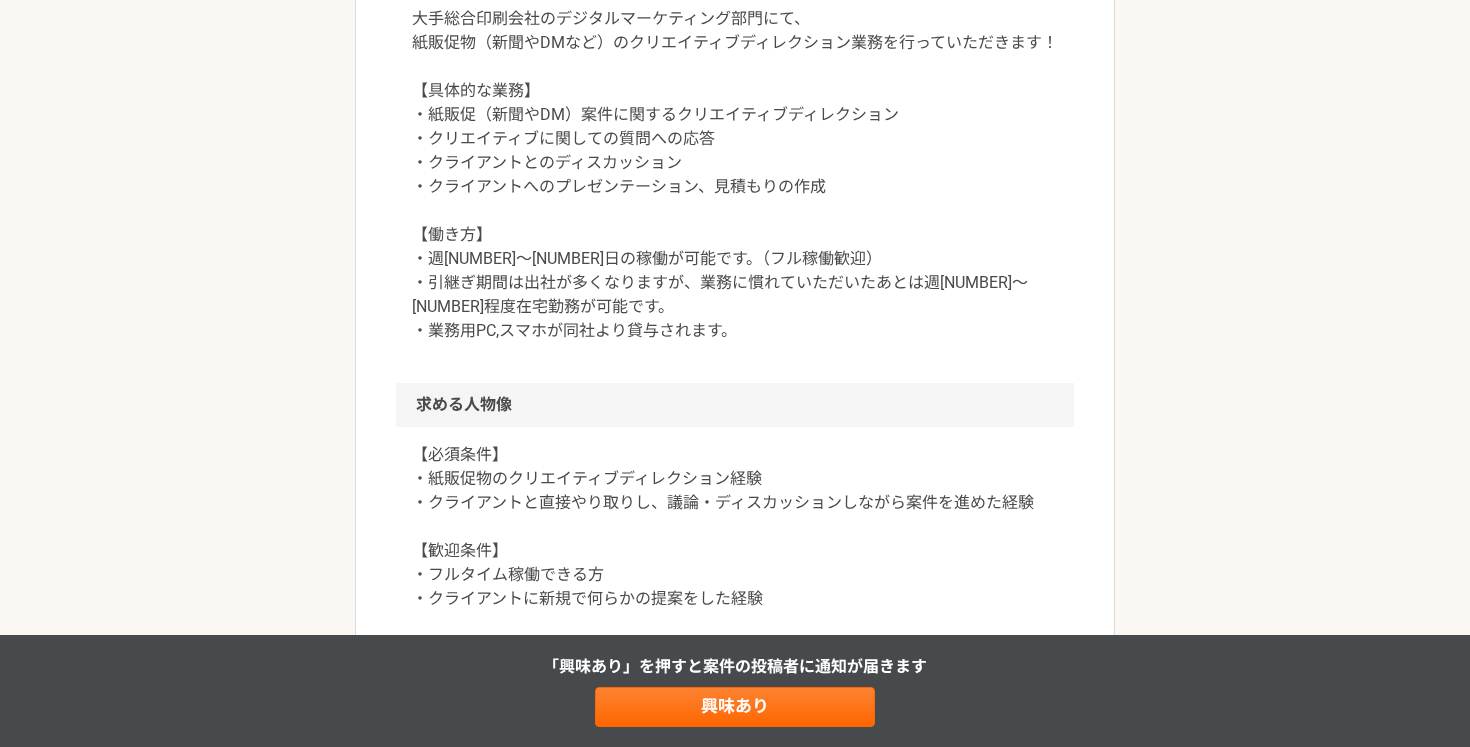 scroll, scrollTop: 908, scrollLeft: 0, axis: vertical 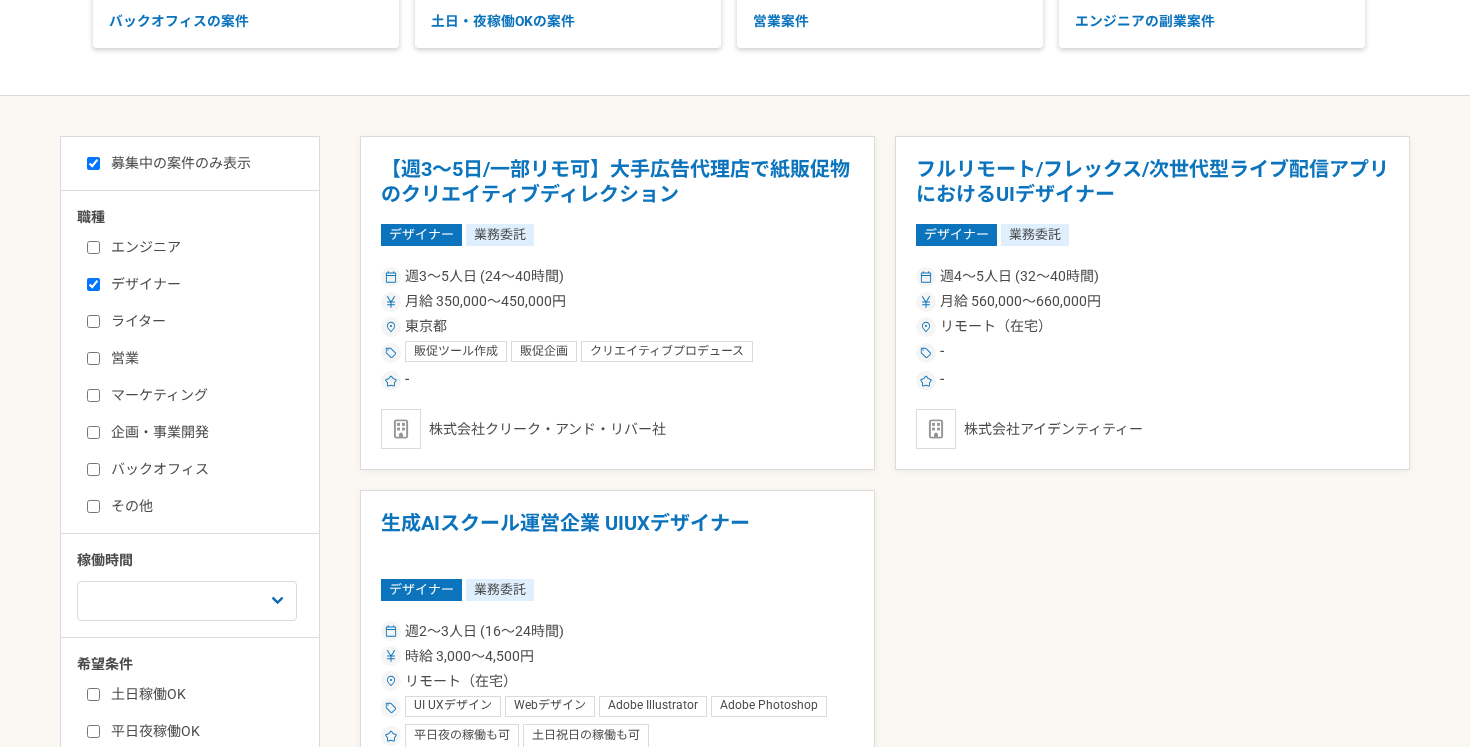 click on "バックオフィス" at bounding box center [202, 469] 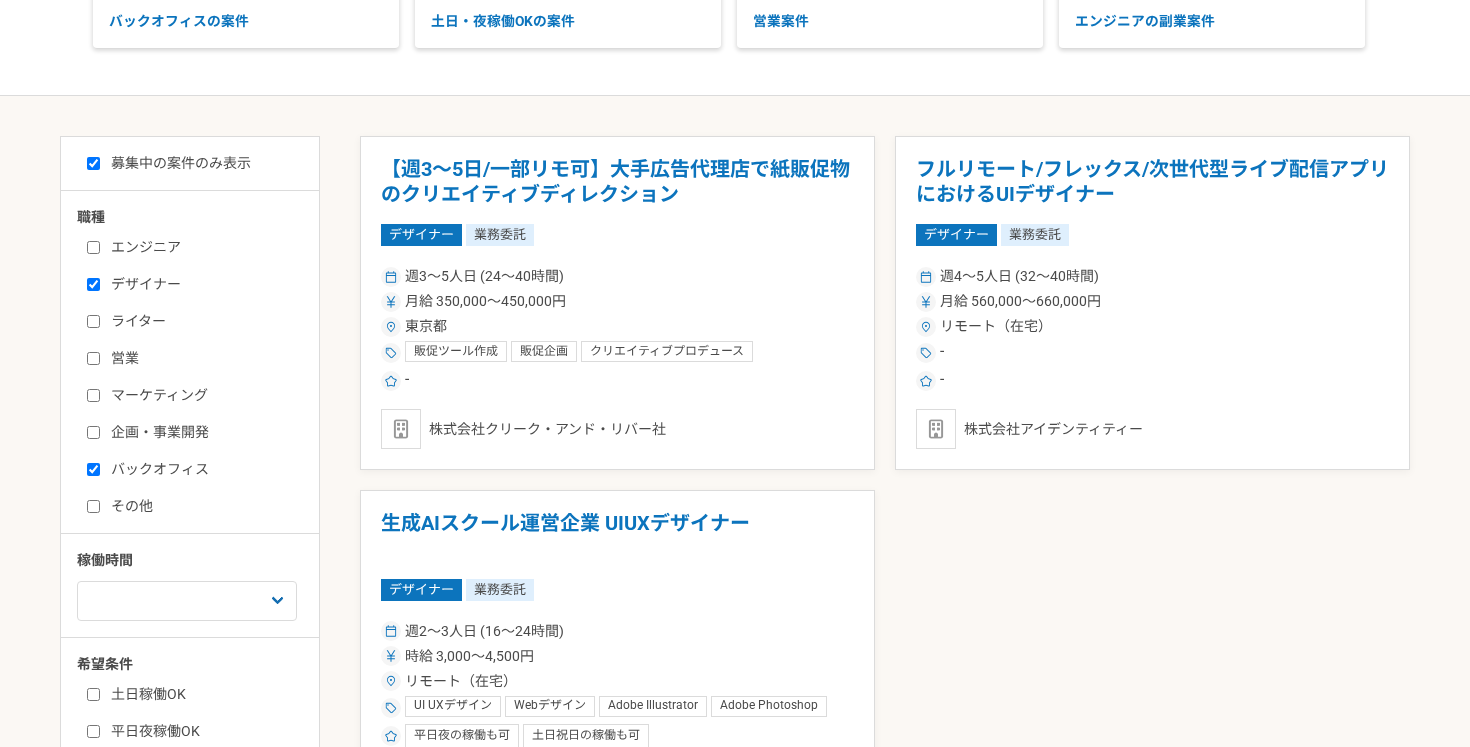 checkbox on "true" 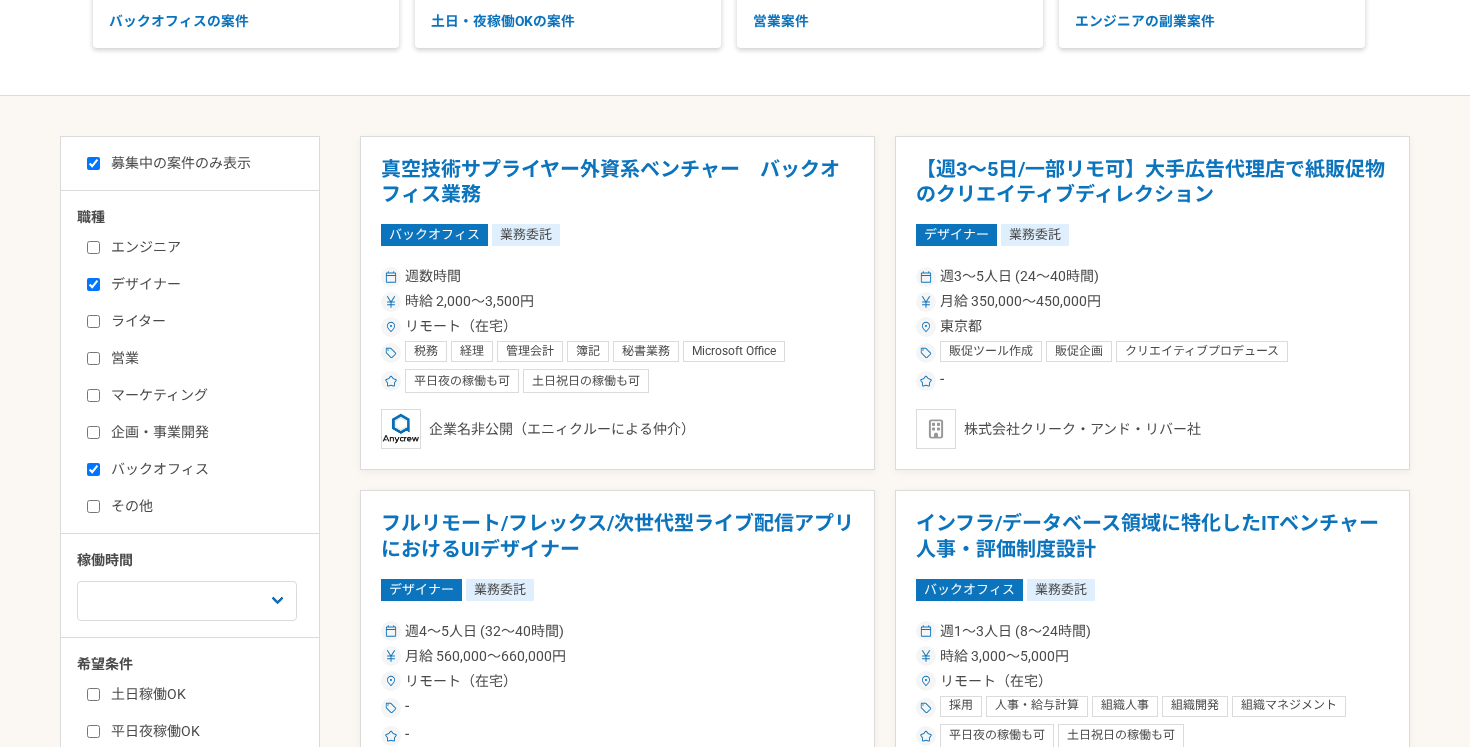 click on "デザイナー" at bounding box center [202, 284] 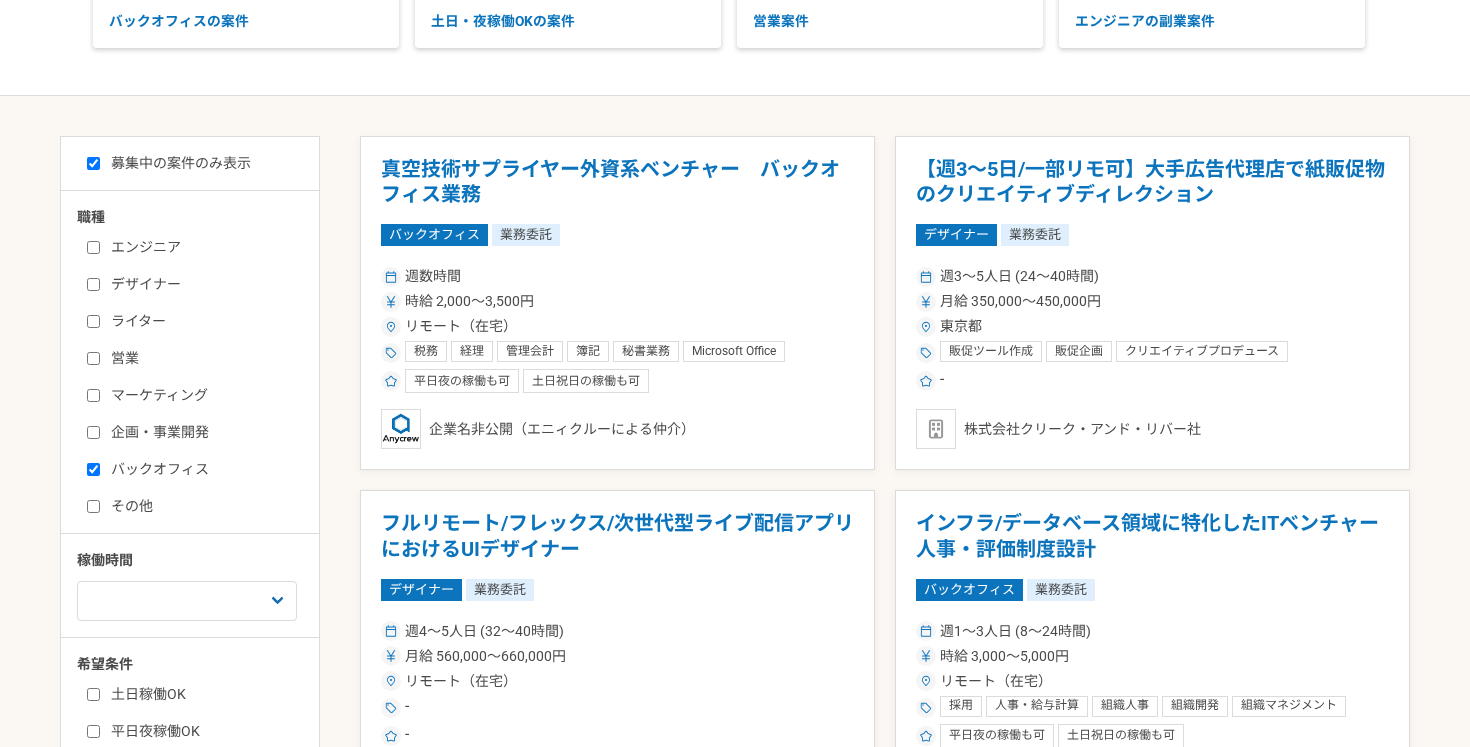 checkbox on "false" 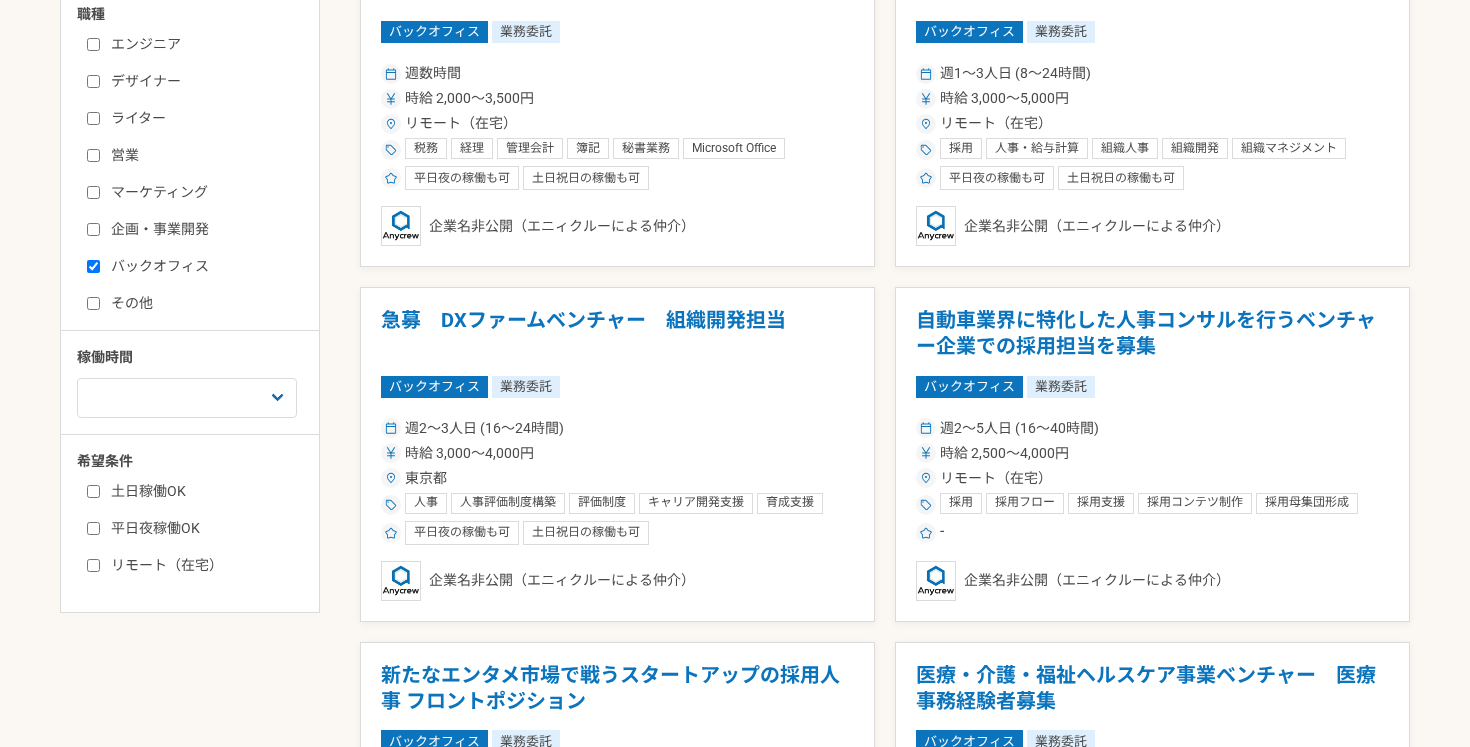 scroll, scrollTop: 498, scrollLeft: 0, axis: vertical 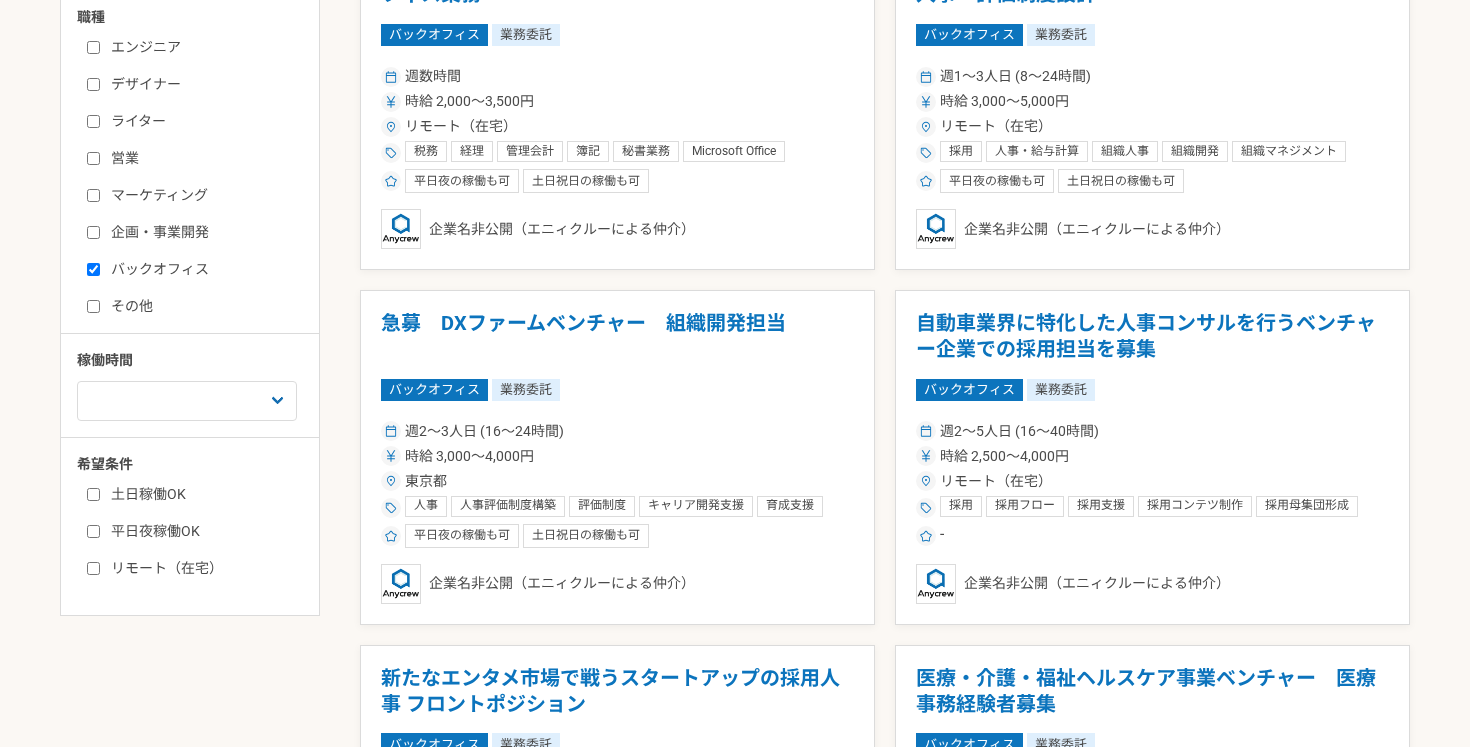 click on "バックオフィス" at bounding box center [202, 269] 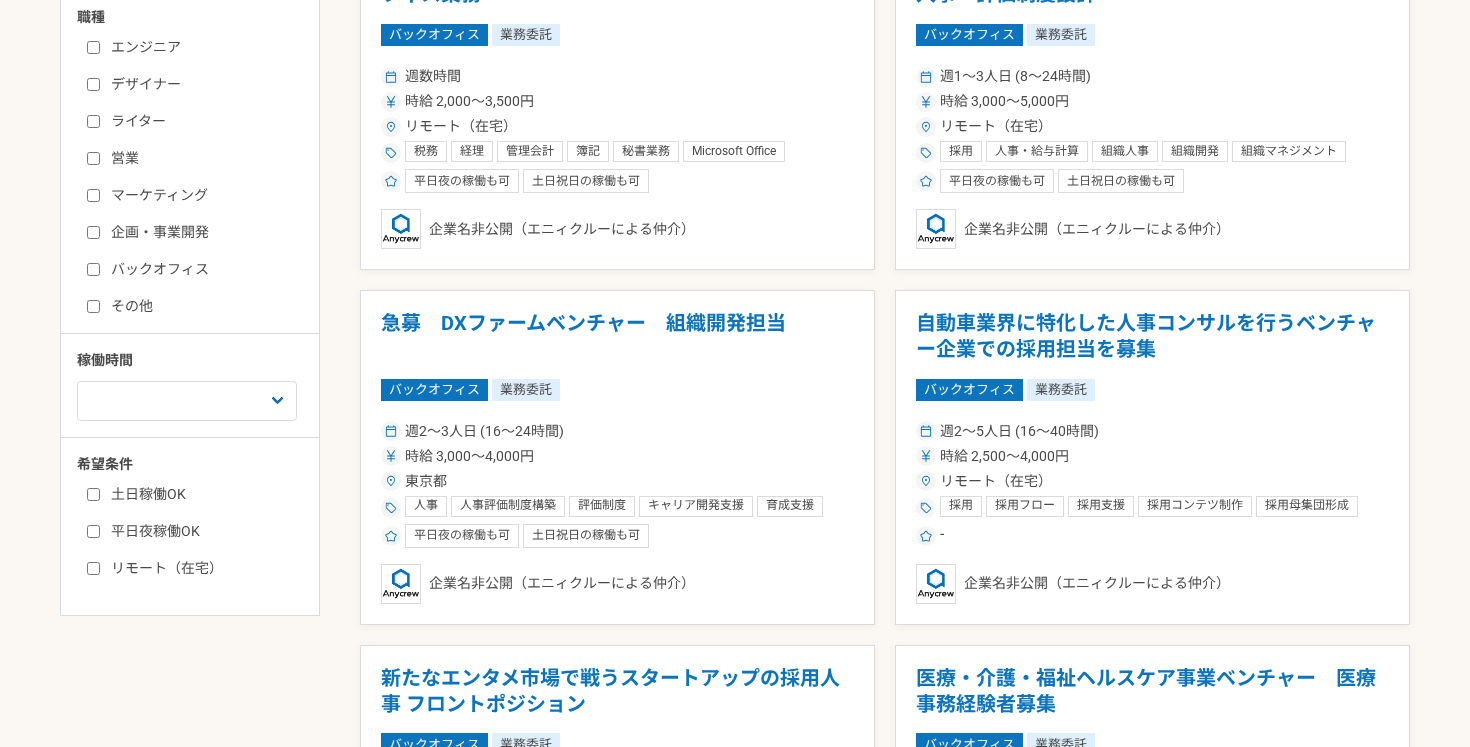 checkbox on "false" 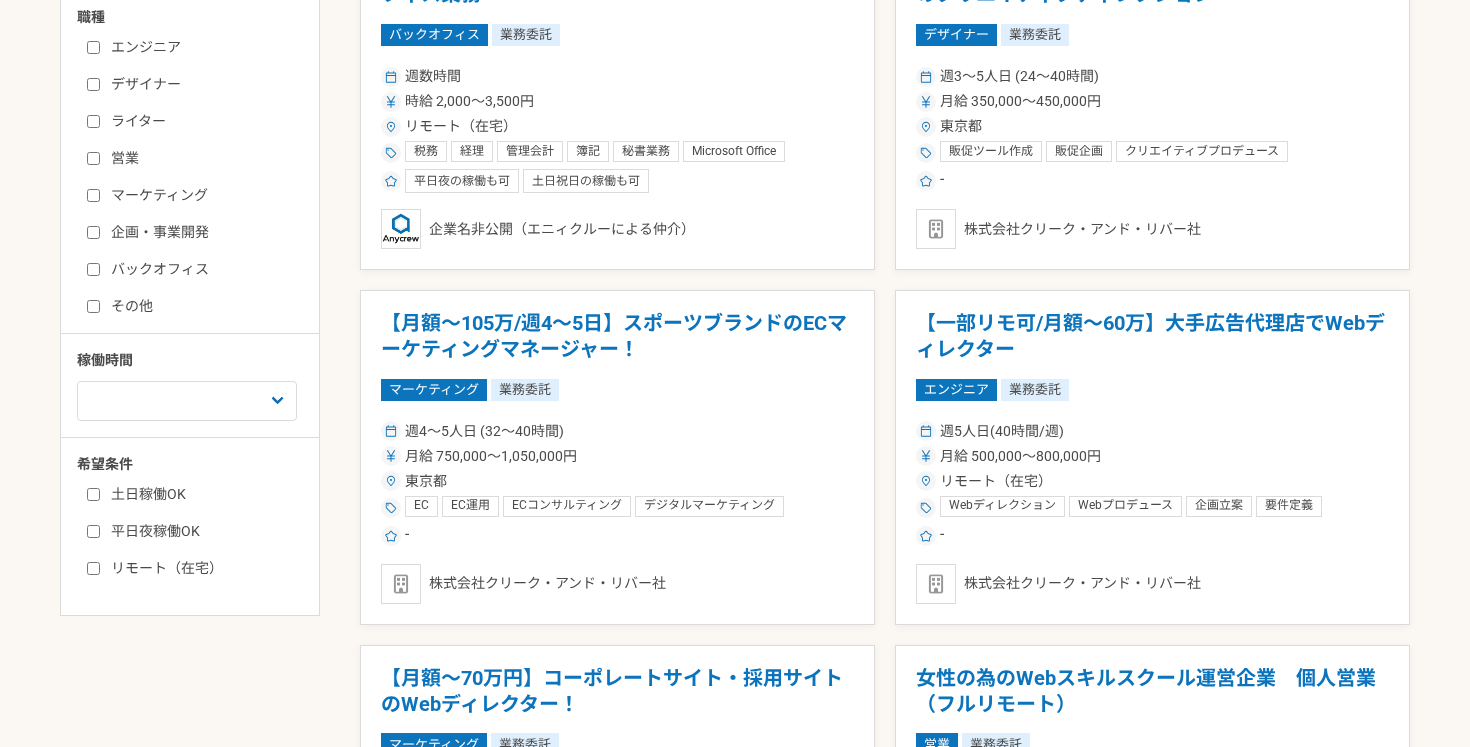click on "その他" at bounding box center [202, 306] 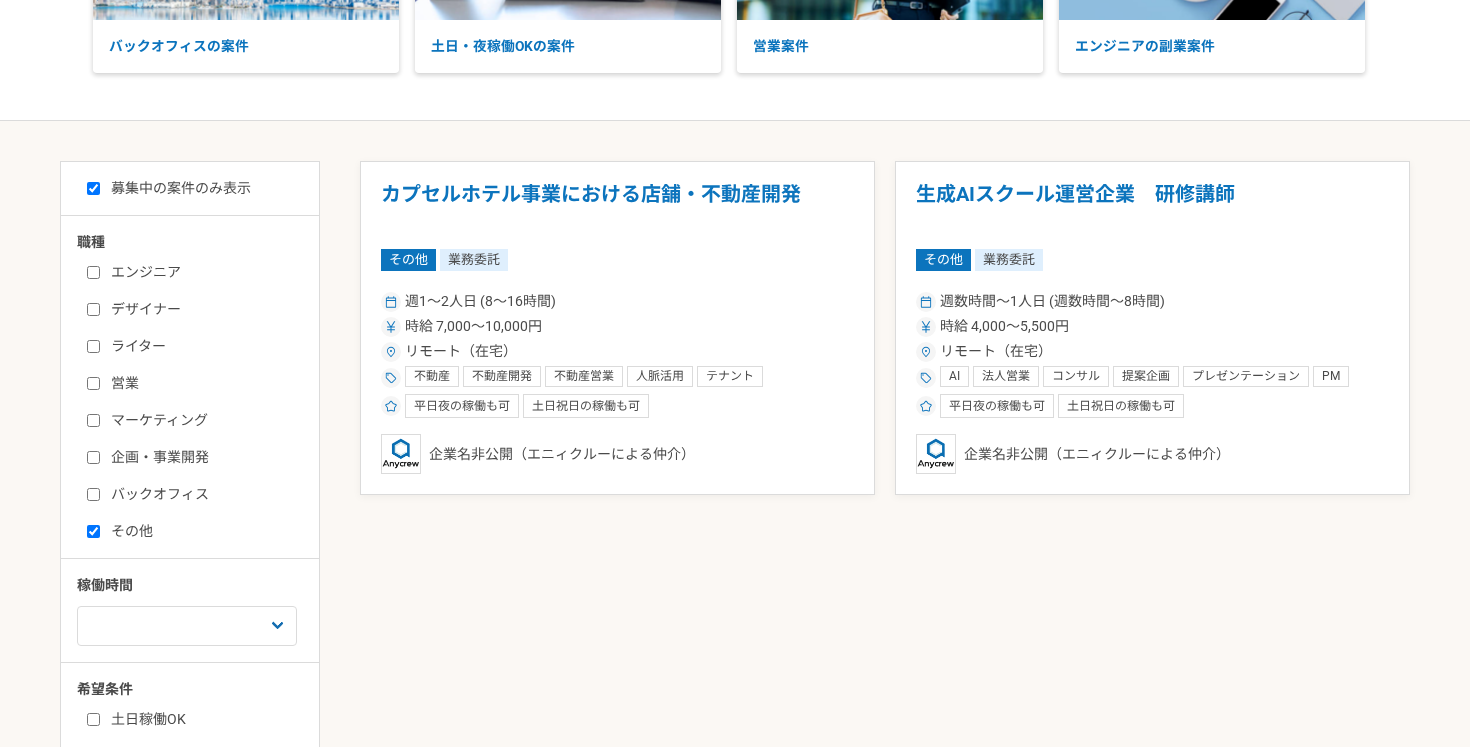 scroll, scrollTop: 236, scrollLeft: 0, axis: vertical 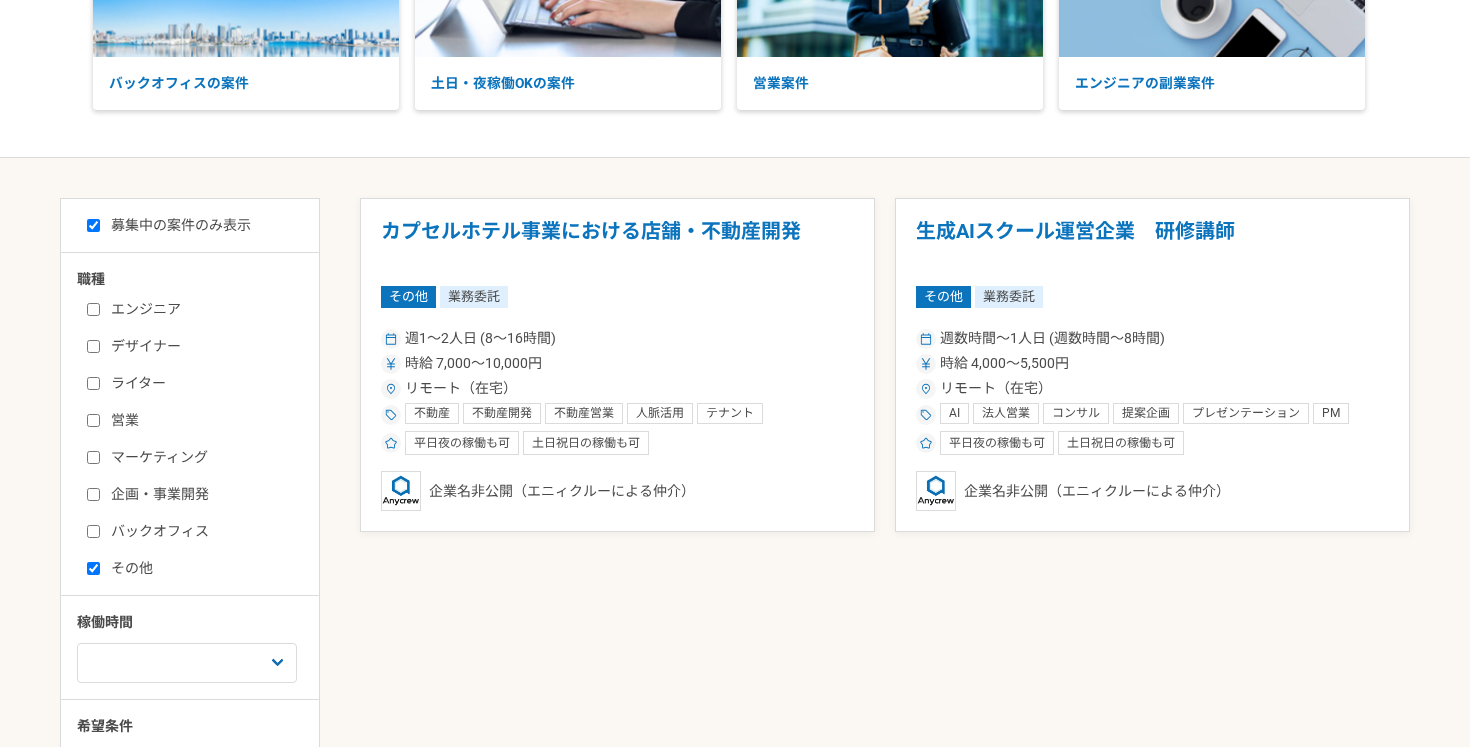 click on "その他" at bounding box center [202, 568] 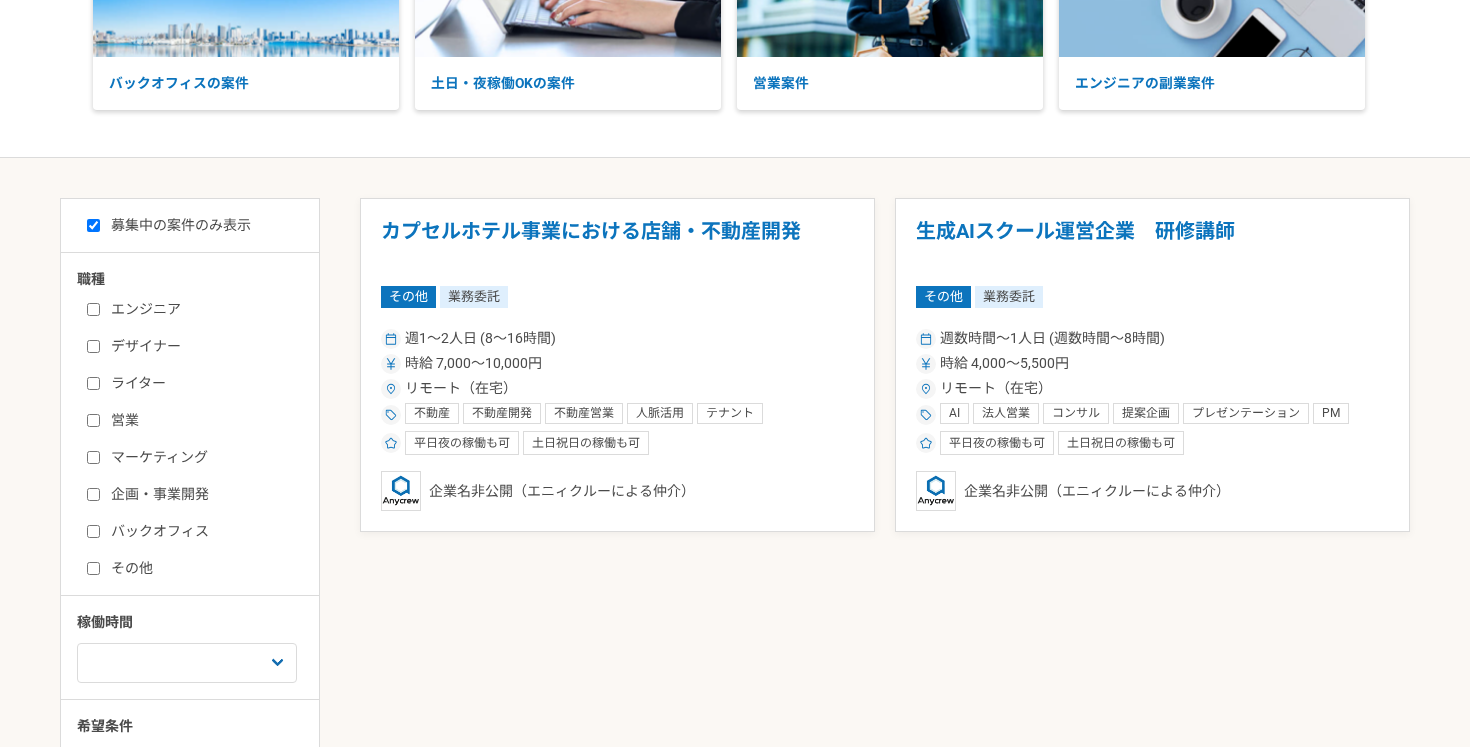 checkbox on "false" 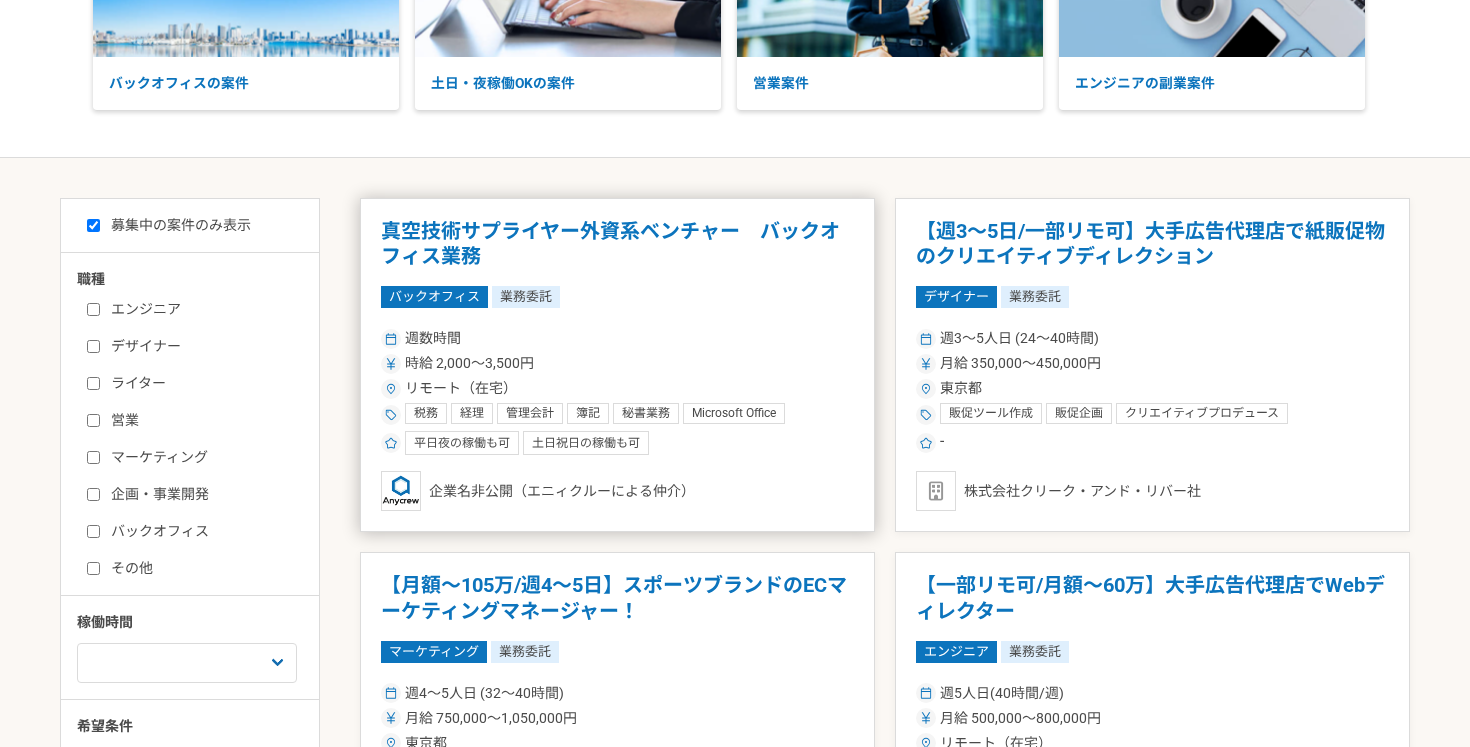 scroll, scrollTop: 0, scrollLeft: 0, axis: both 